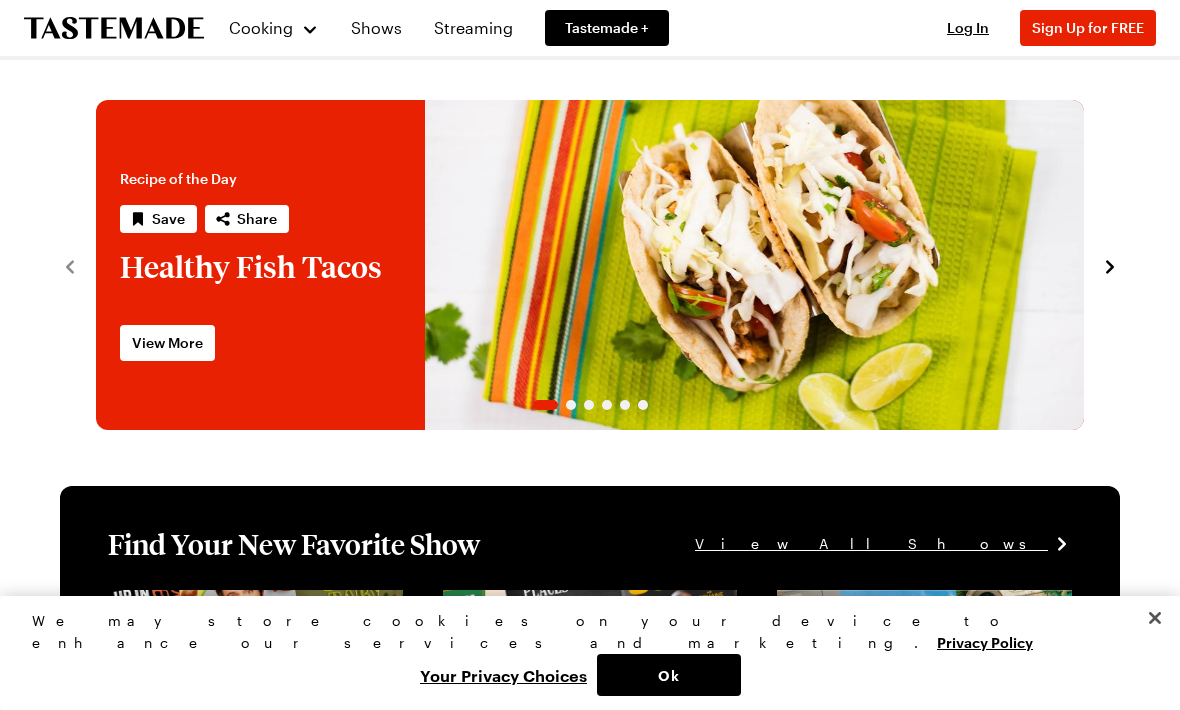 scroll, scrollTop: 1, scrollLeft: 0, axis: vertical 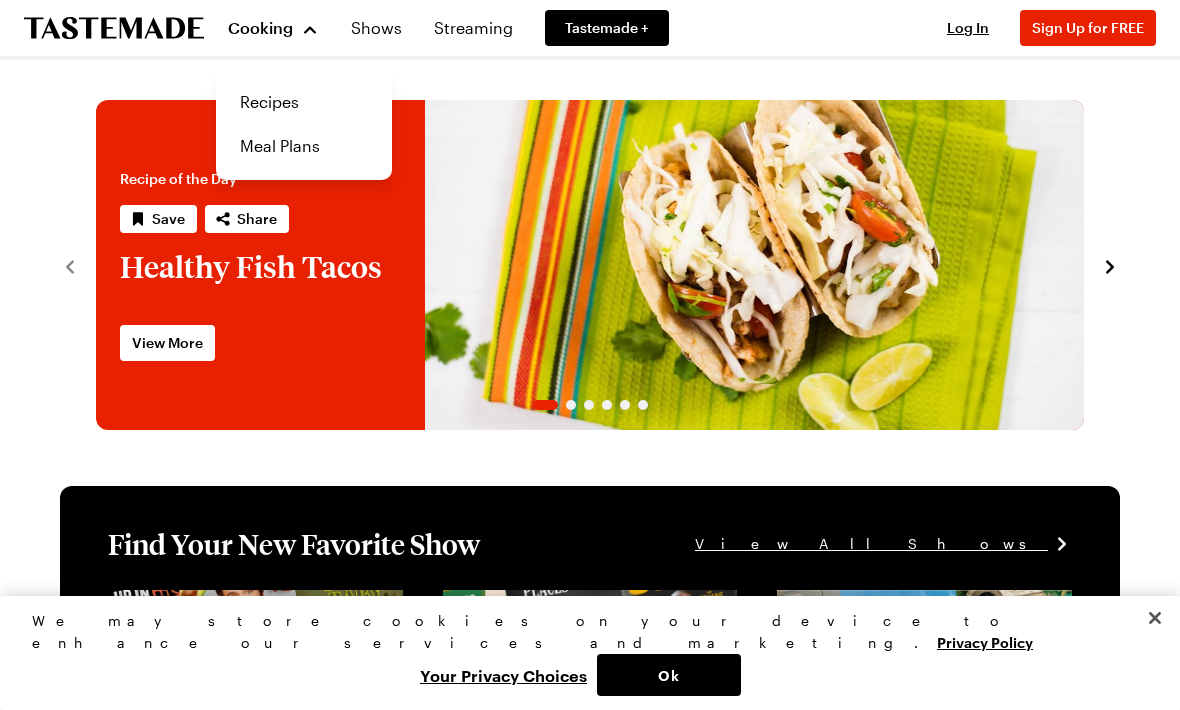 click on "Recipes" at bounding box center (304, 102) 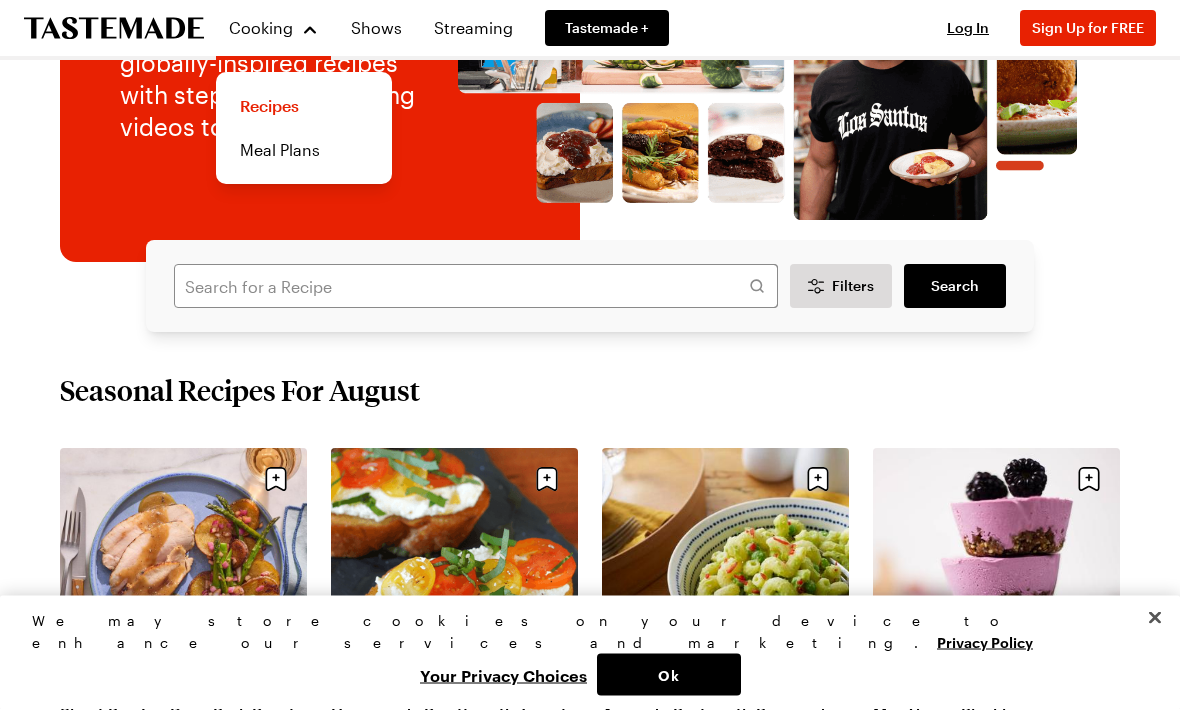 scroll, scrollTop: 265, scrollLeft: 0, axis: vertical 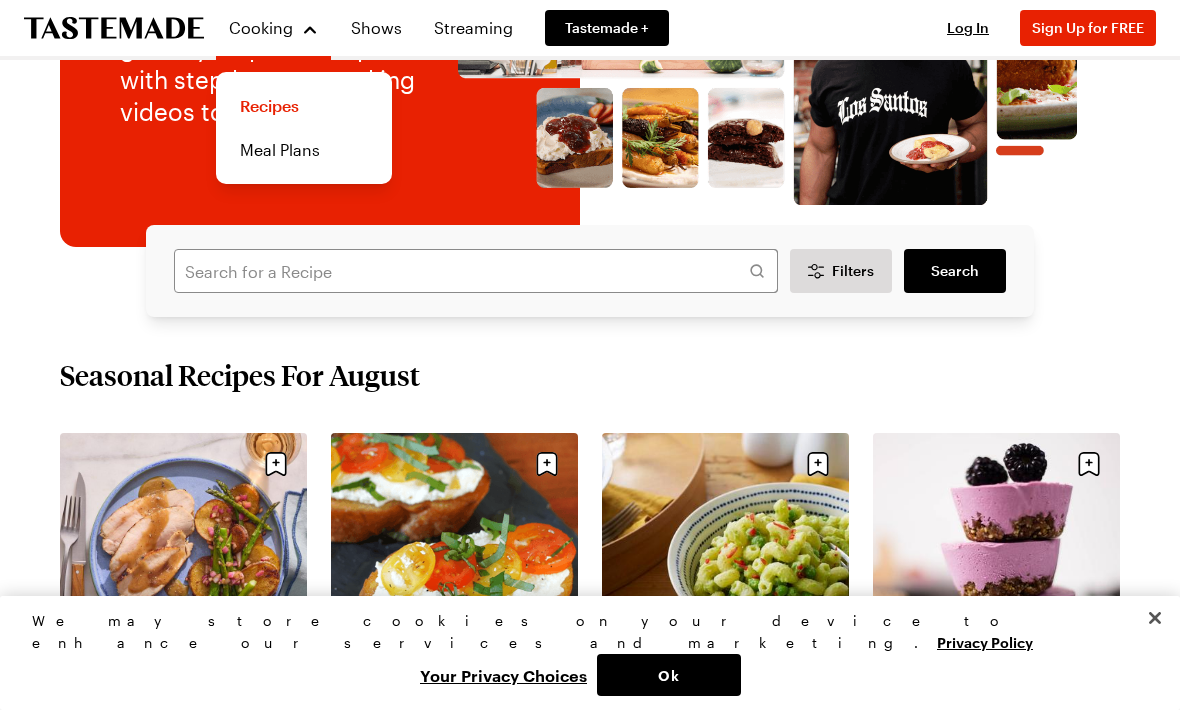 click on "Filters Search Search" at bounding box center (590, 271) 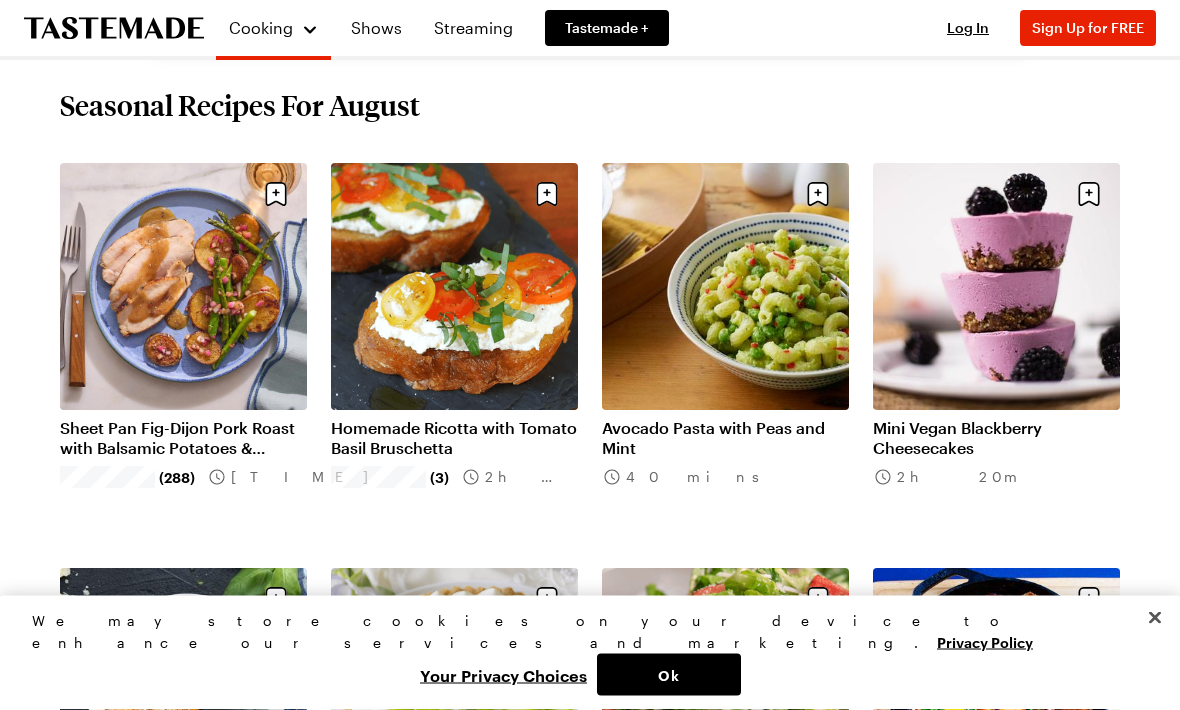 scroll, scrollTop: 544, scrollLeft: 0, axis: vertical 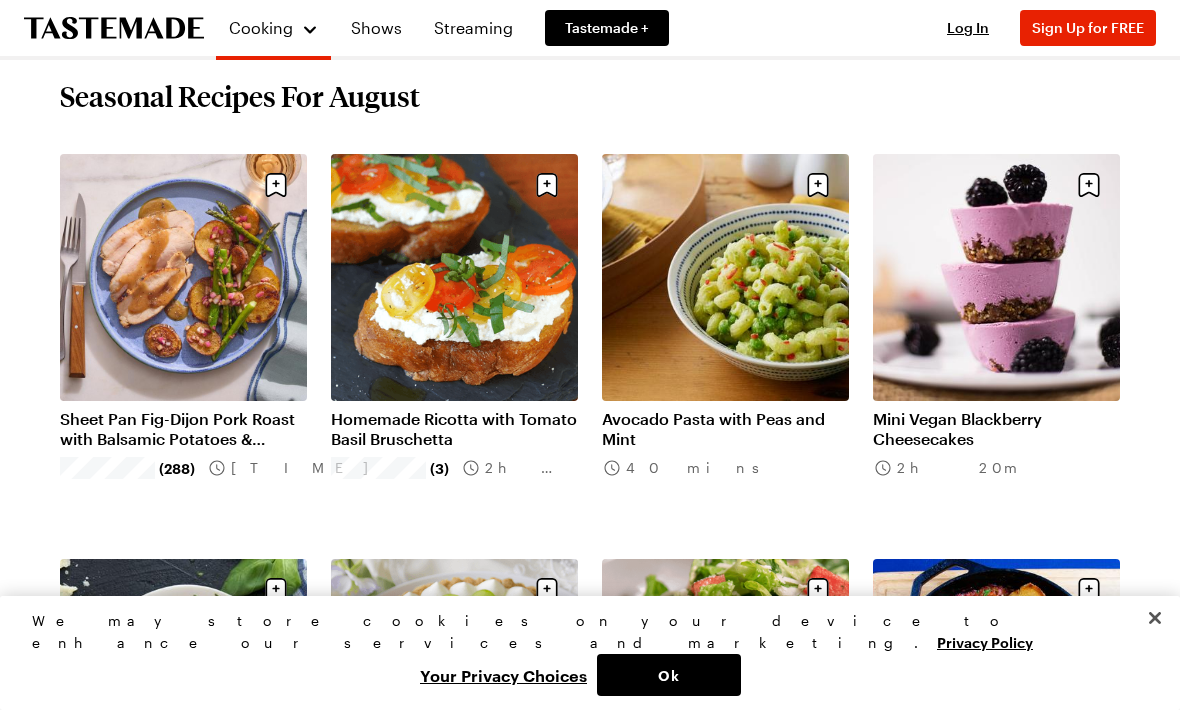 click on "Sheet Pan Fig-Dijon Pork Roast with Balsamic Potatoes & Asparagus" at bounding box center [183, 429] 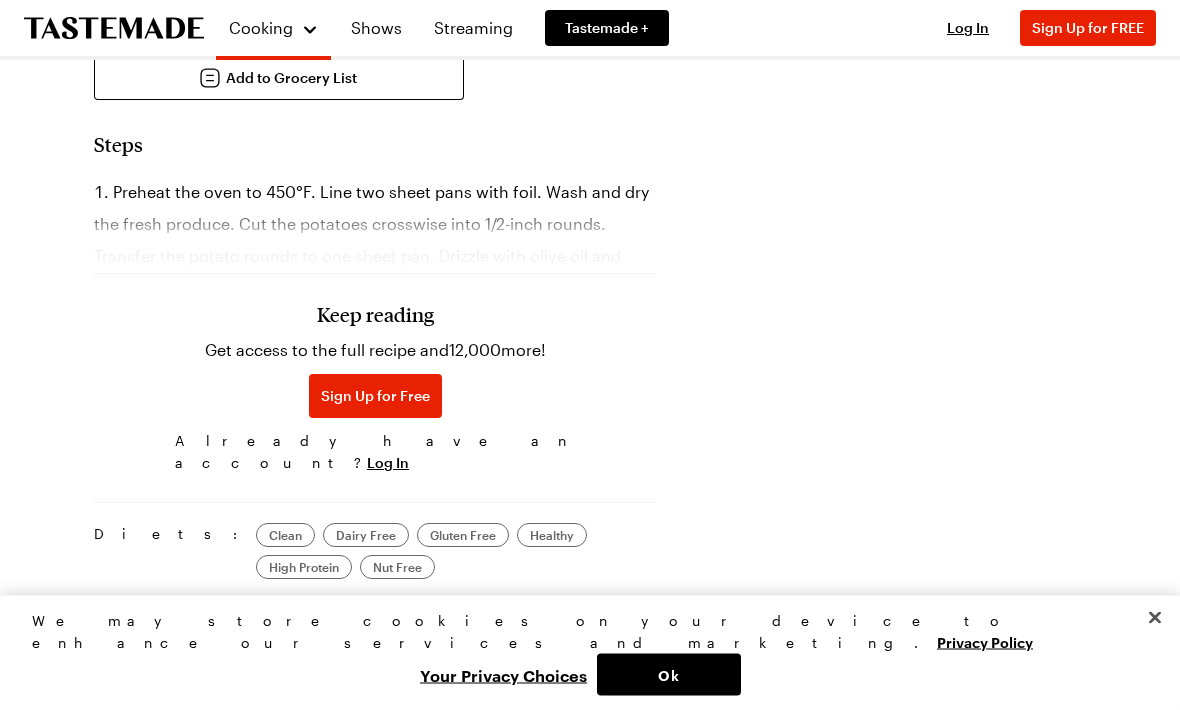 scroll, scrollTop: 1080, scrollLeft: 0, axis: vertical 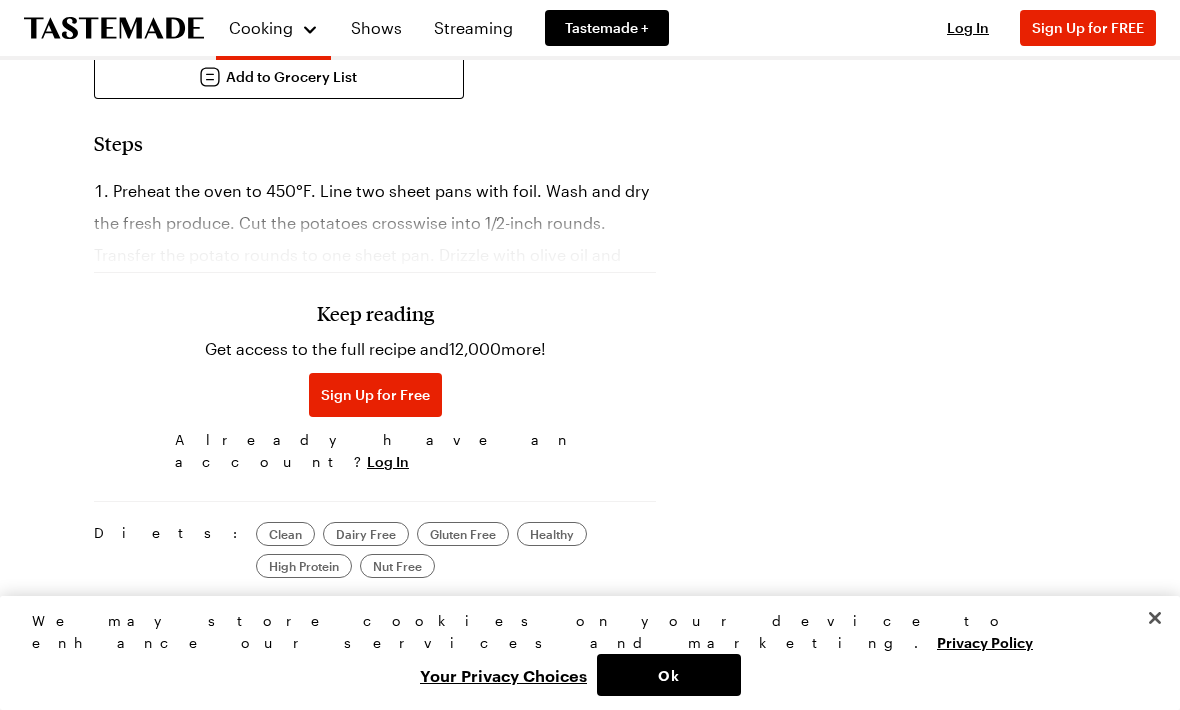 click on "Sign Up for Free" at bounding box center (375, 395) 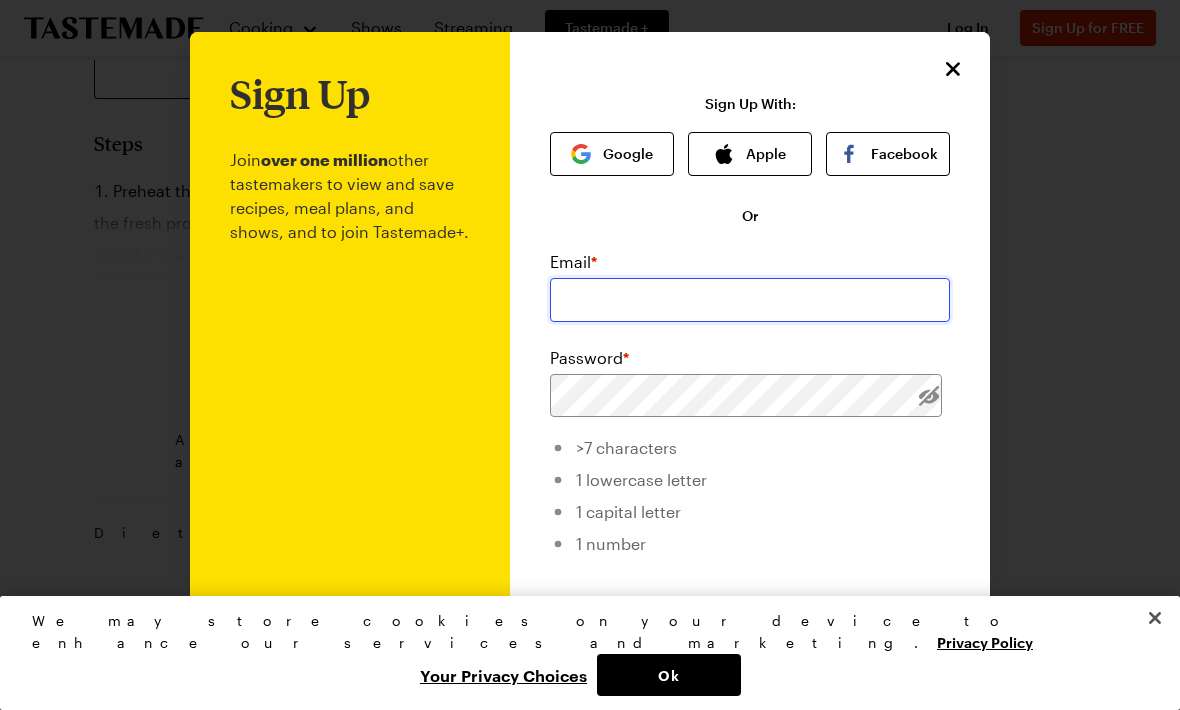 click at bounding box center (750, 300) 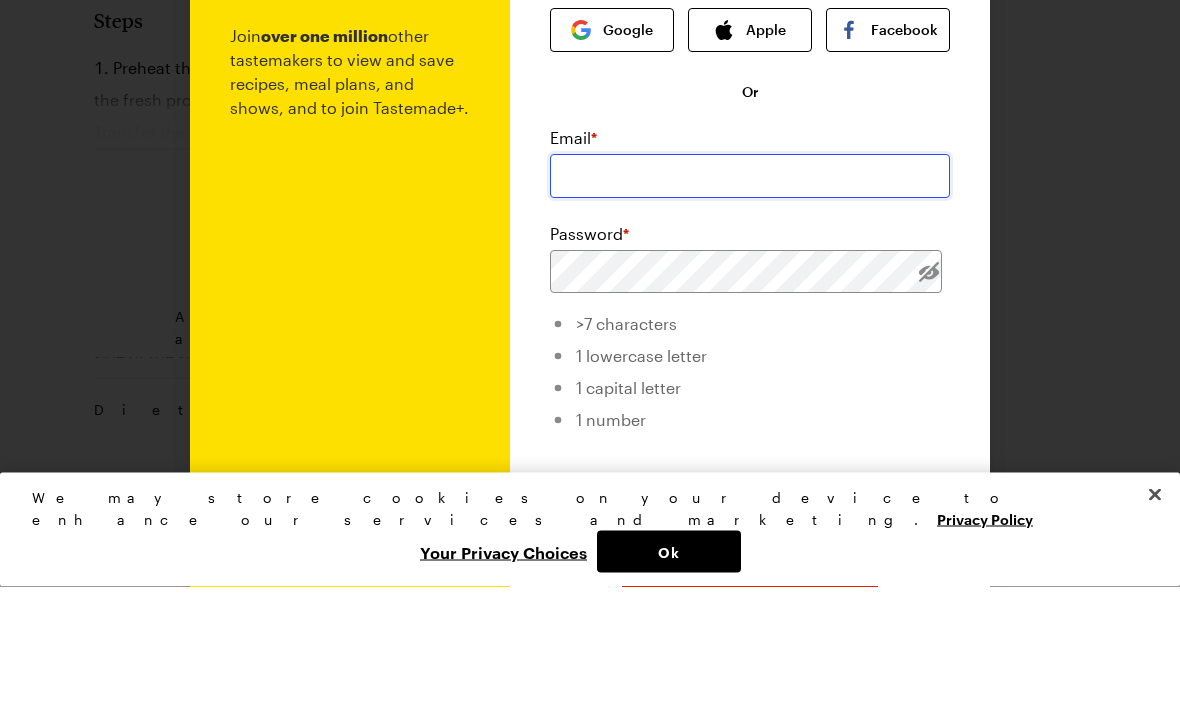 type on "c_thren@yahoo.com" 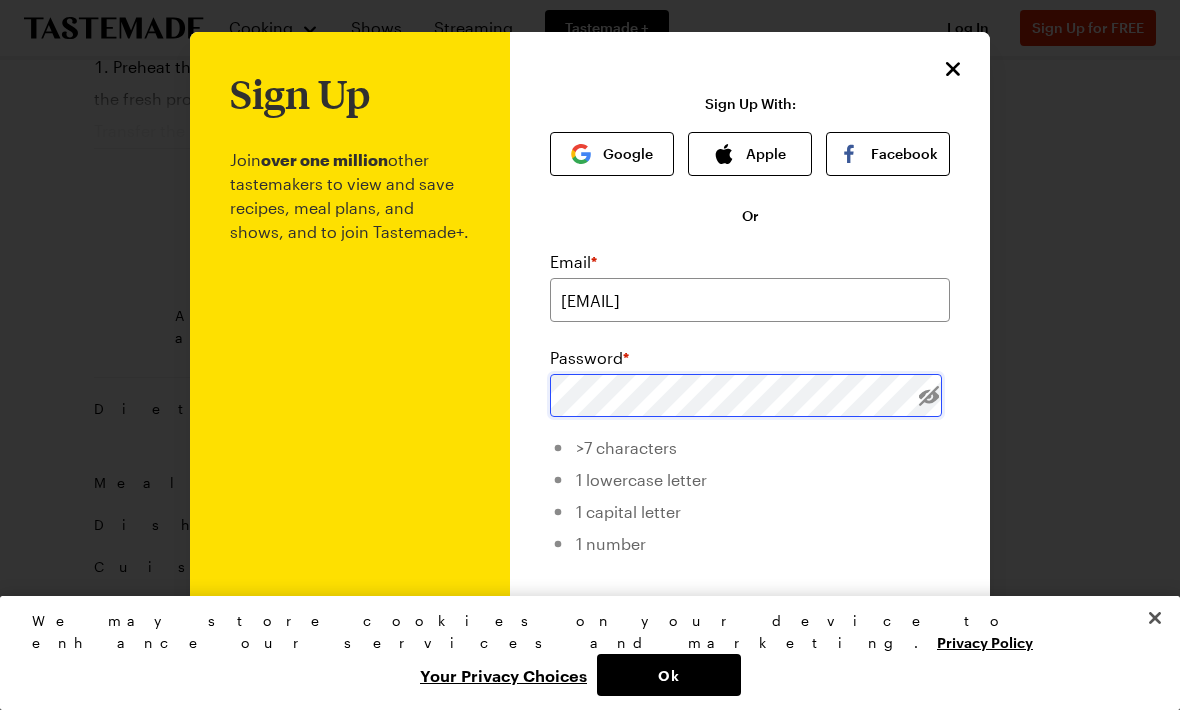 scroll, scrollTop: 1203, scrollLeft: 0, axis: vertical 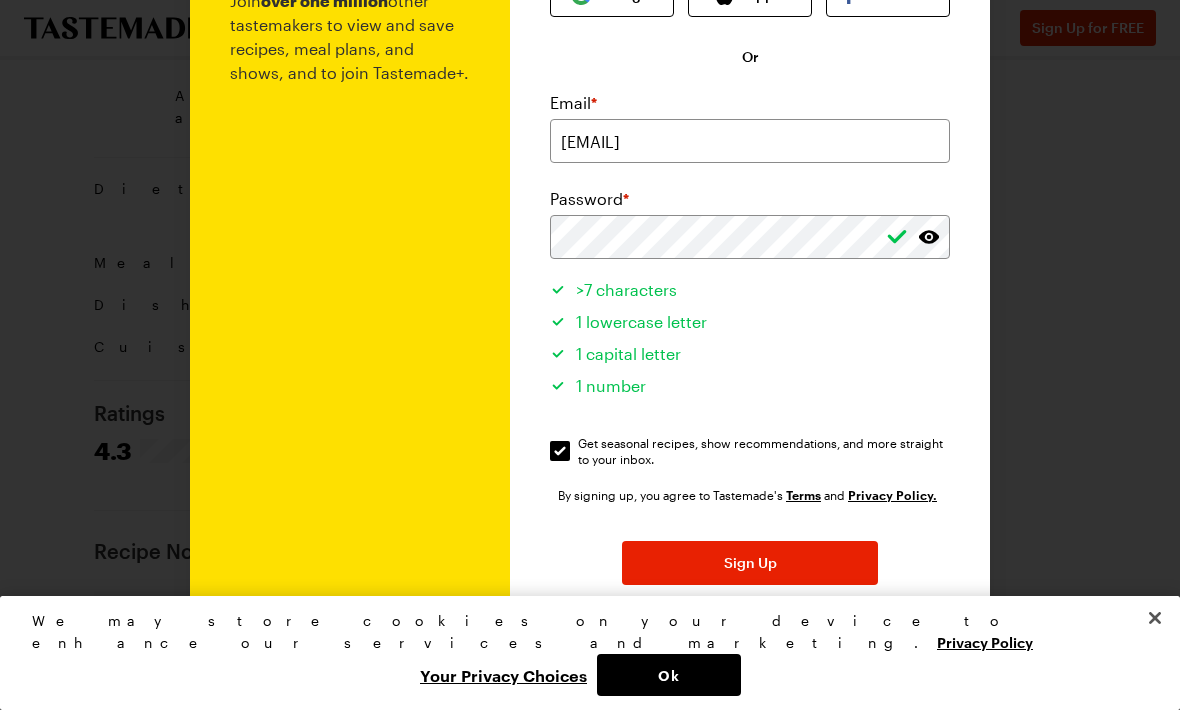 click on "Sign Up" at bounding box center [750, 563] 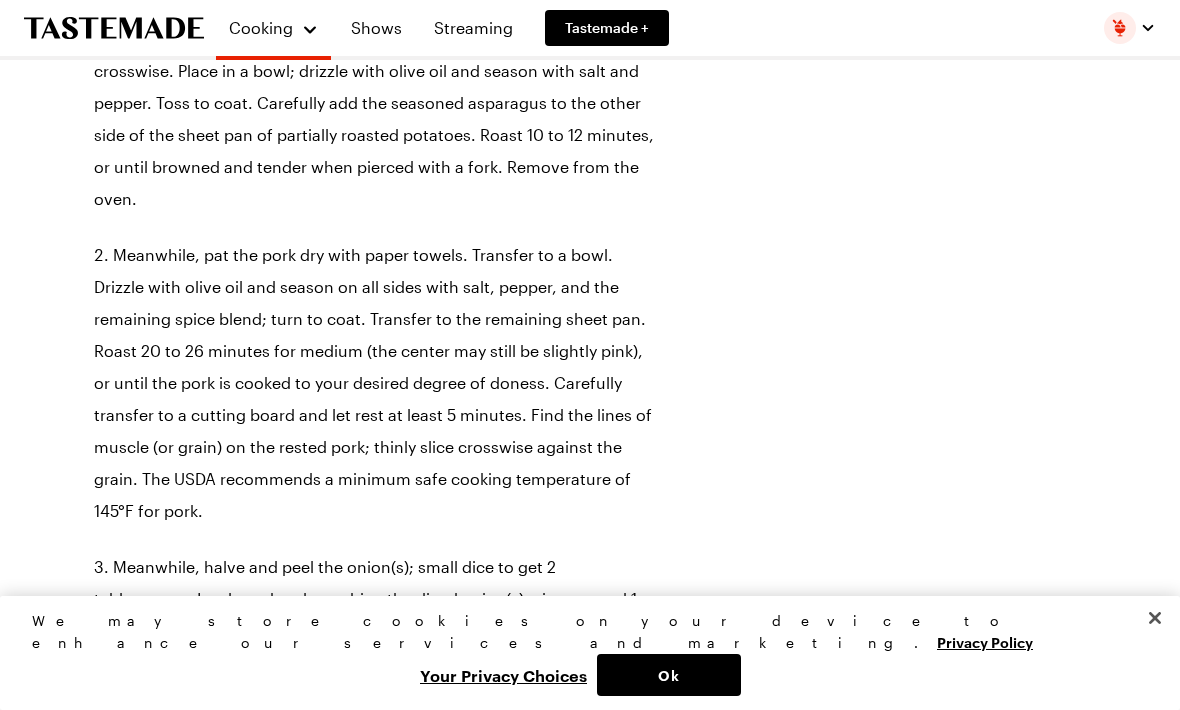 scroll, scrollTop: 0, scrollLeft: 0, axis: both 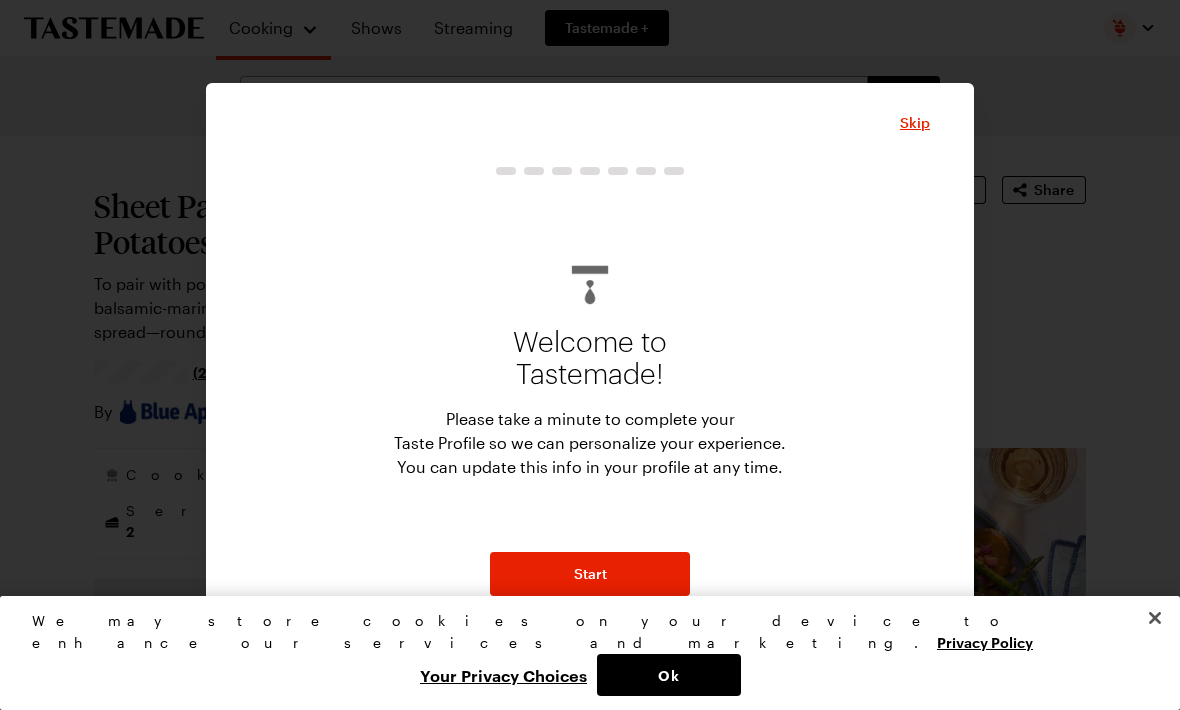 click on "Start" at bounding box center [590, 574] 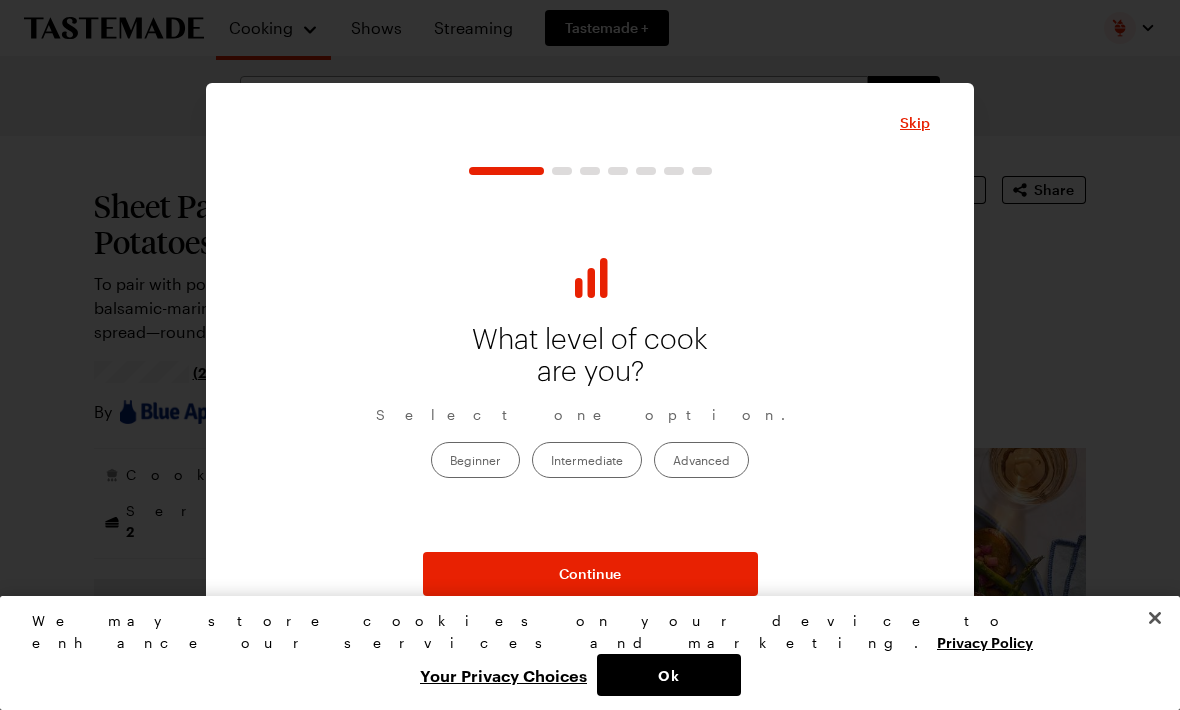 click on "Advanced" at bounding box center (701, 460) 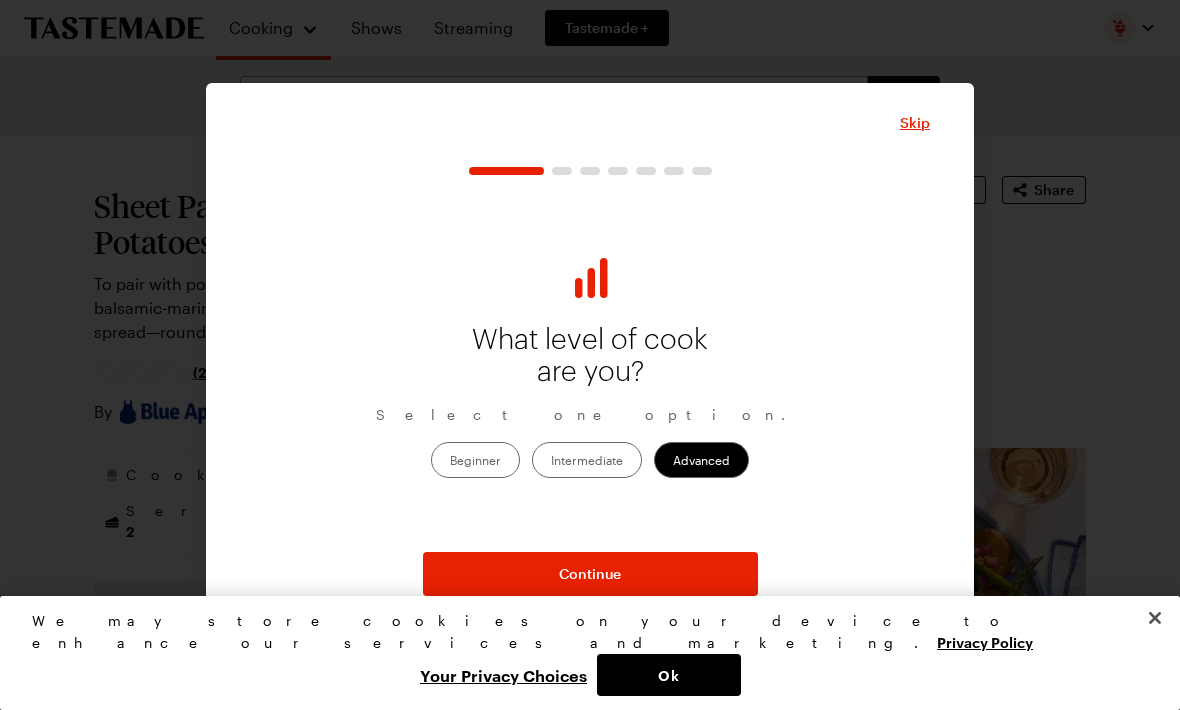 click on "Continue" at bounding box center [590, 574] 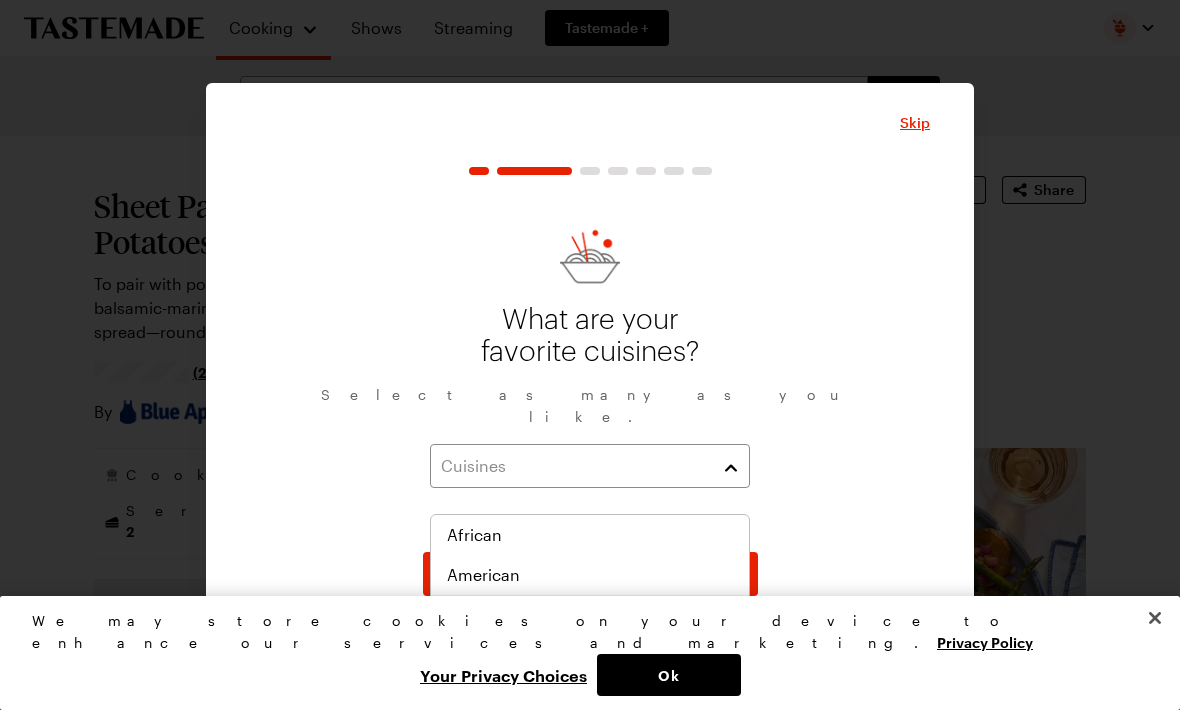 click on "Asian" at bounding box center (590, 615) 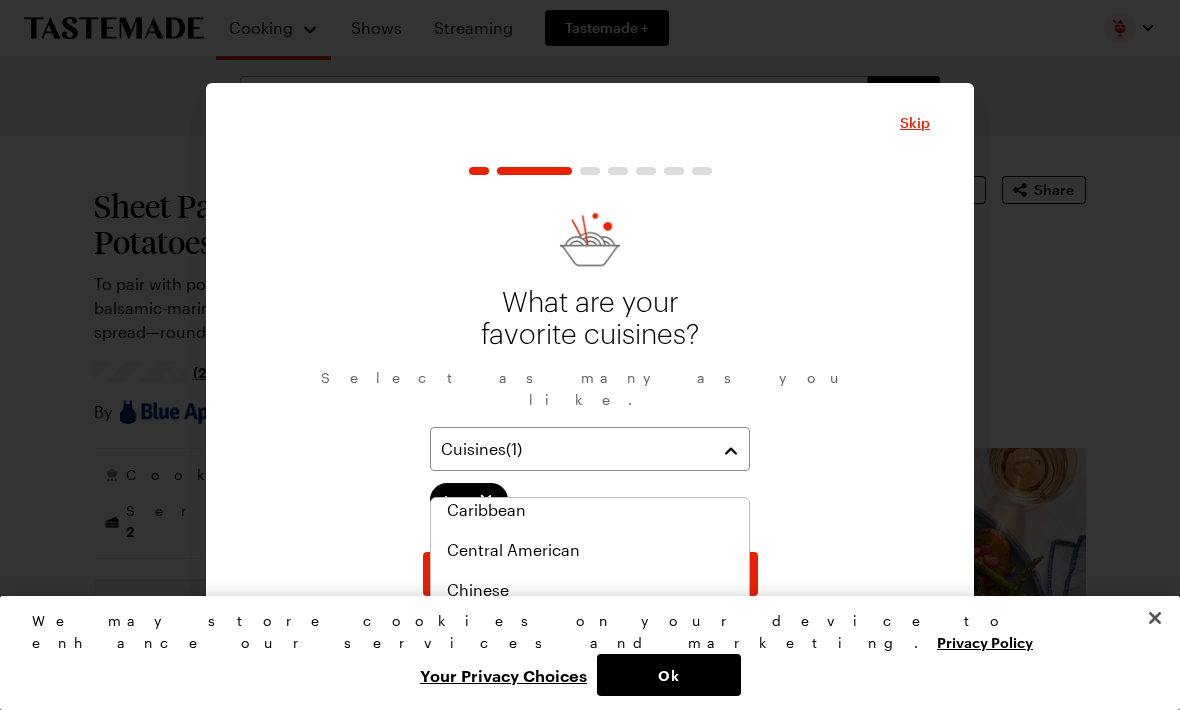 scroll, scrollTop: 298, scrollLeft: 0, axis: vertical 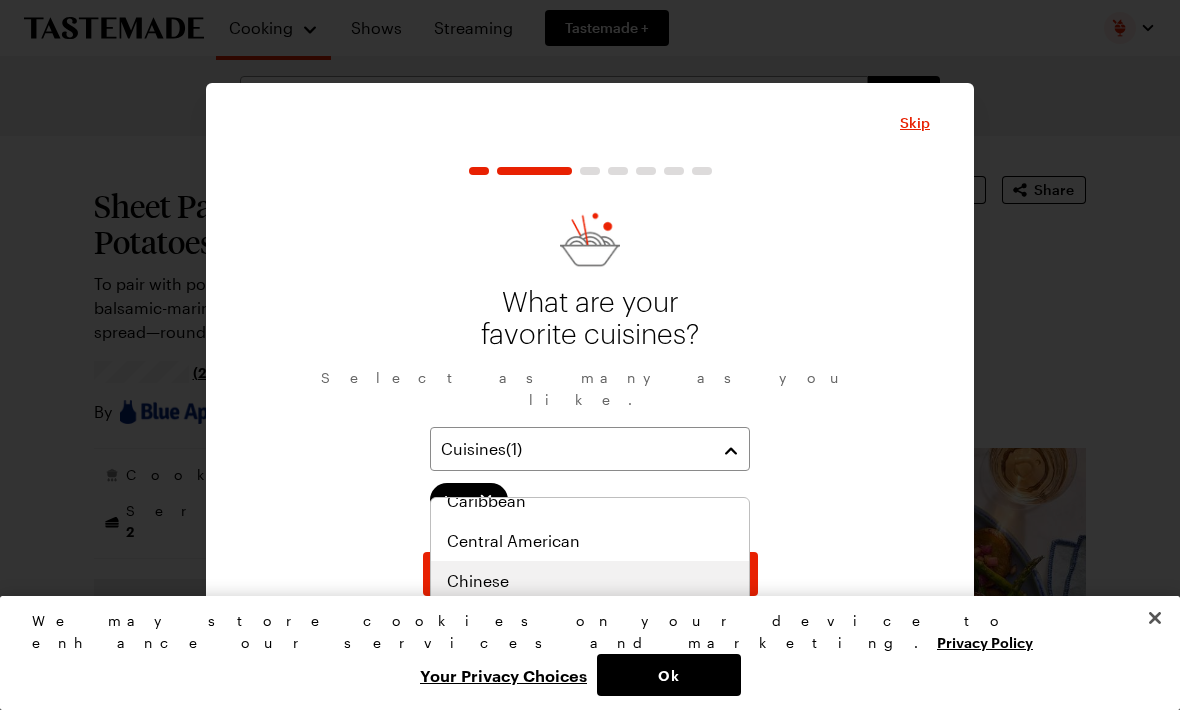 click on "Chinese" at bounding box center (590, 581) 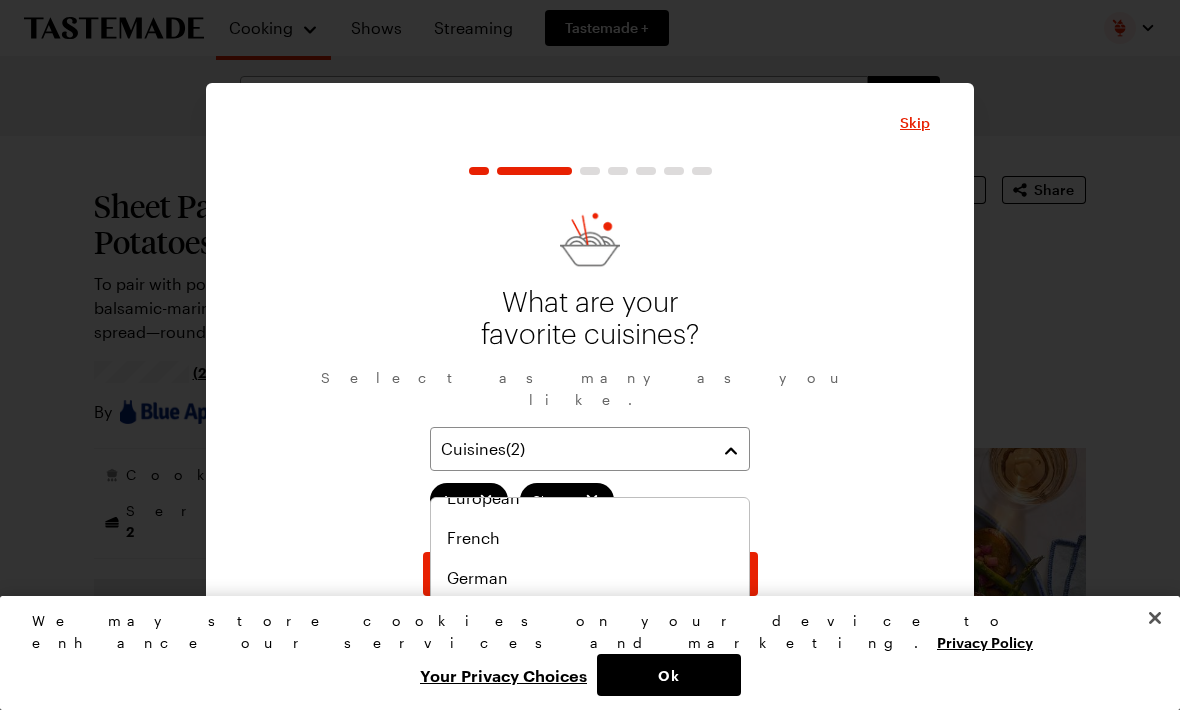 scroll, scrollTop: 464, scrollLeft: 0, axis: vertical 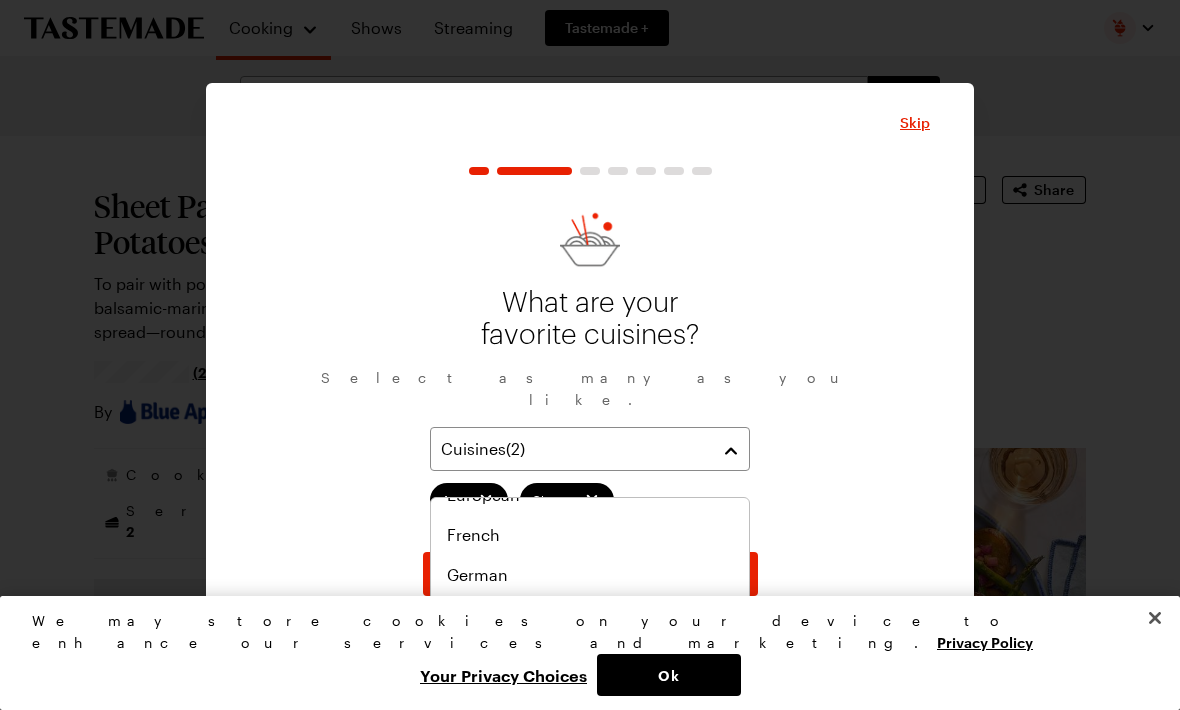 click on "French" at bounding box center (590, 535) 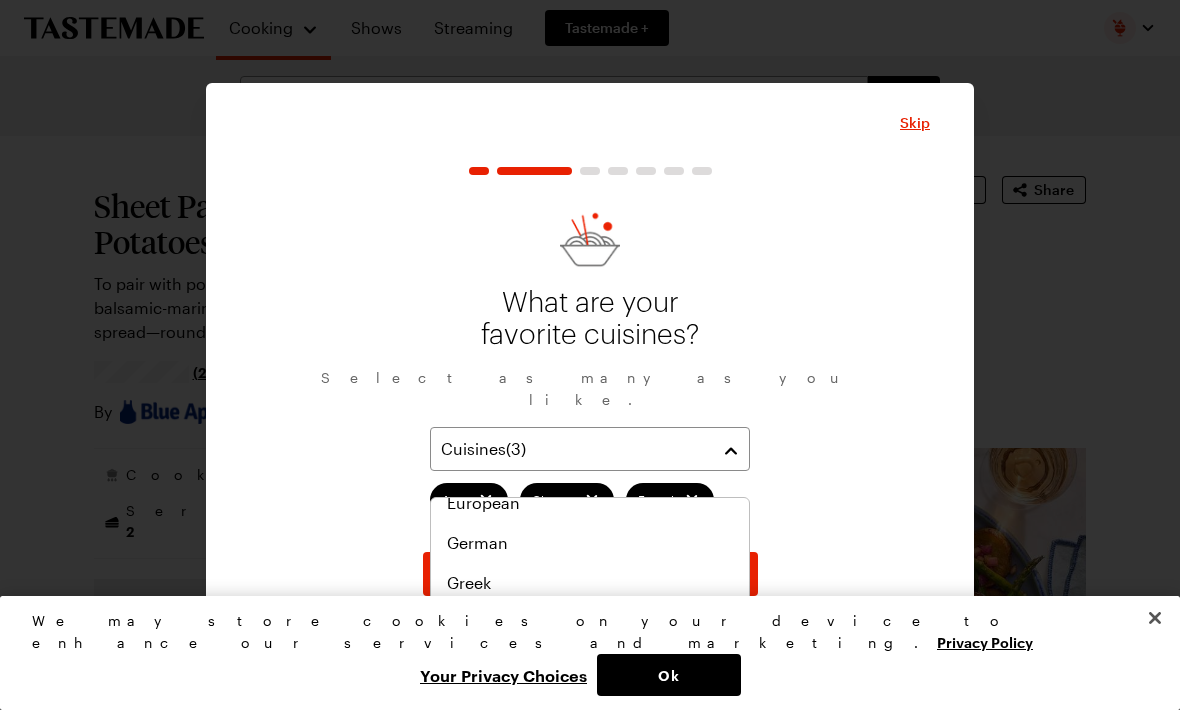 scroll, scrollTop: 499, scrollLeft: 0, axis: vertical 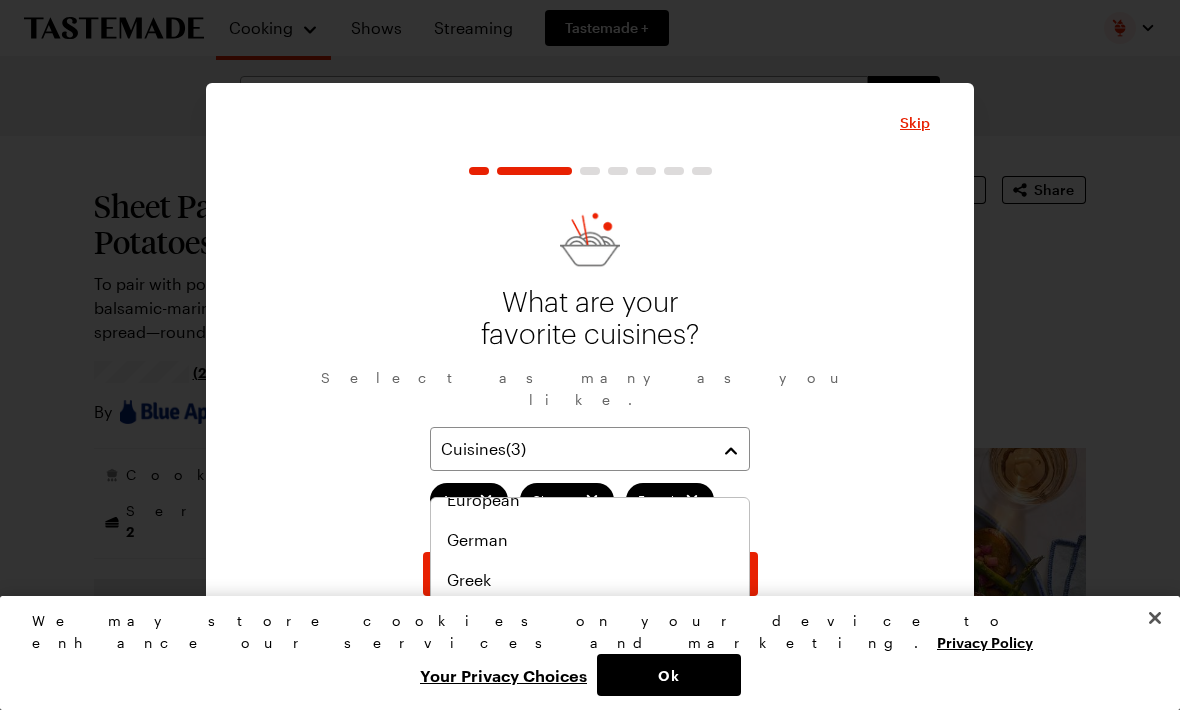 click on "Greek" at bounding box center (590, 580) 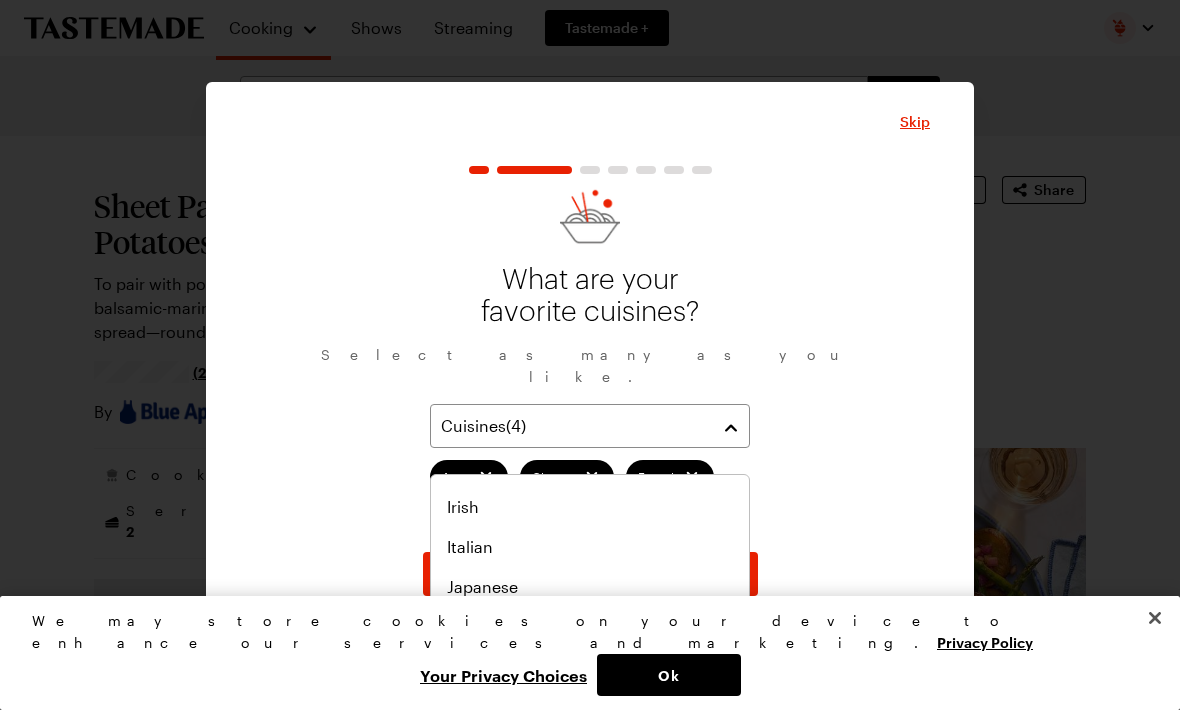 scroll, scrollTop: 670, scrollLeft: 0, axis: vertical 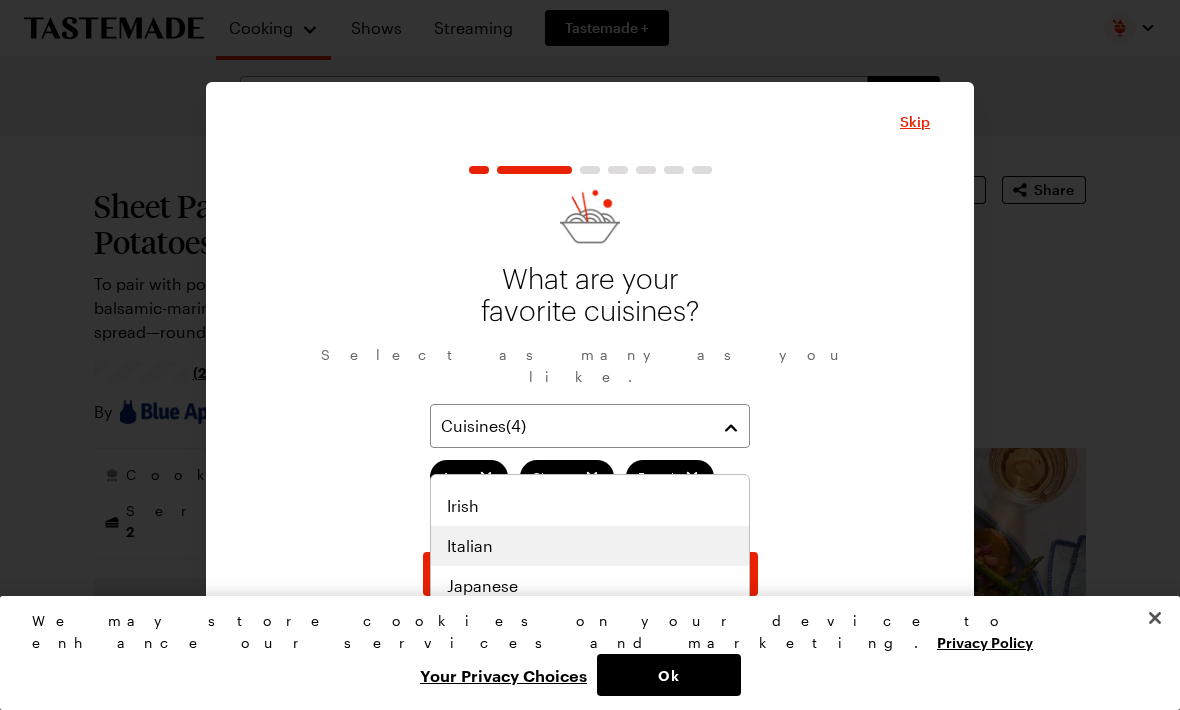 click on "Italian" at bounding box center (590, 546) 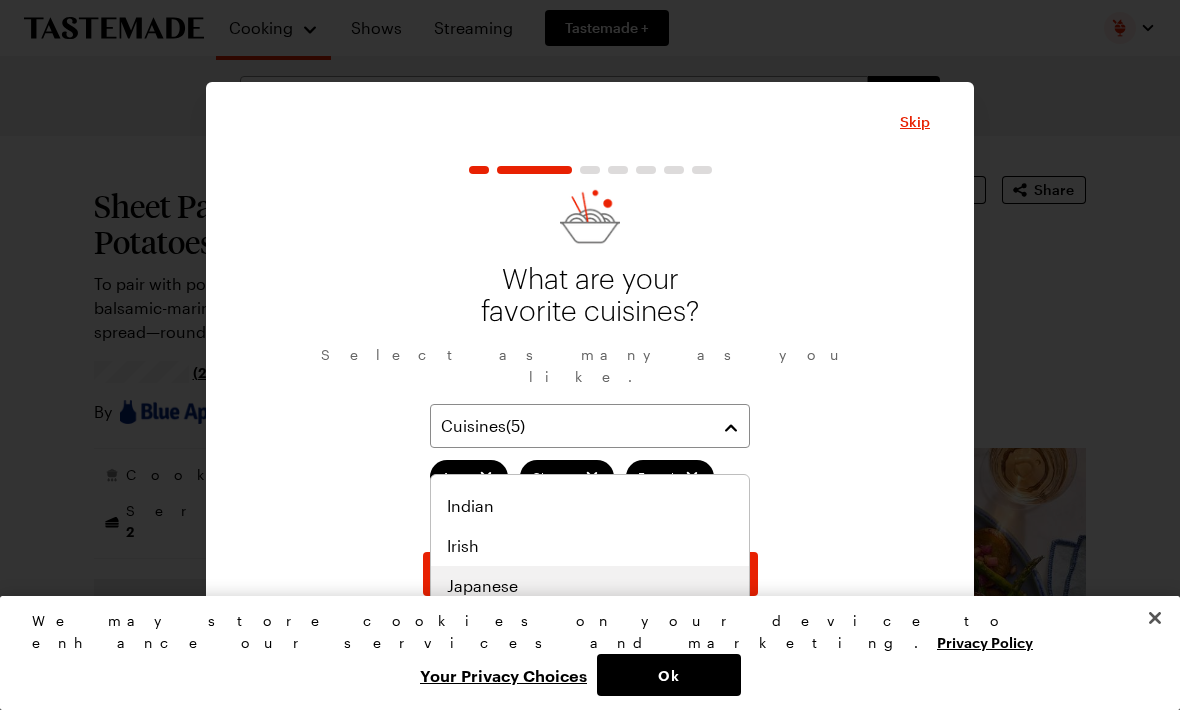 click on "Japanese" at bounding box center (590, 586) 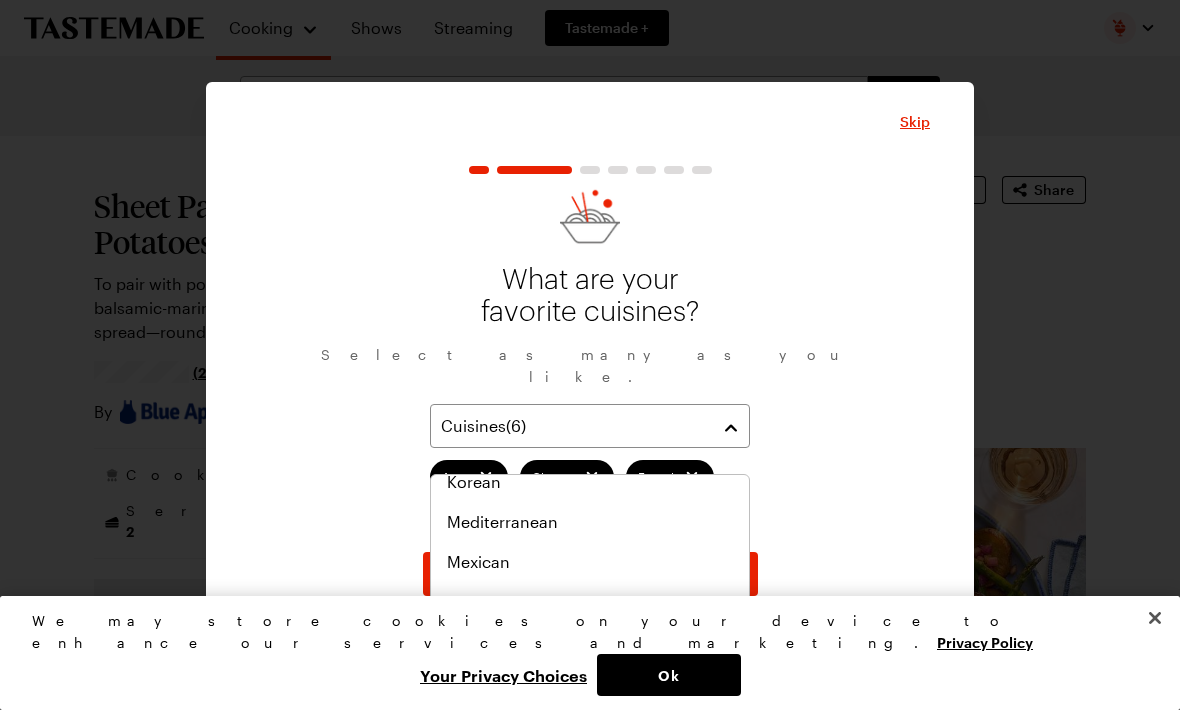 scroll, scrollTop: 831, scrollLeft: 0, axis: vertical 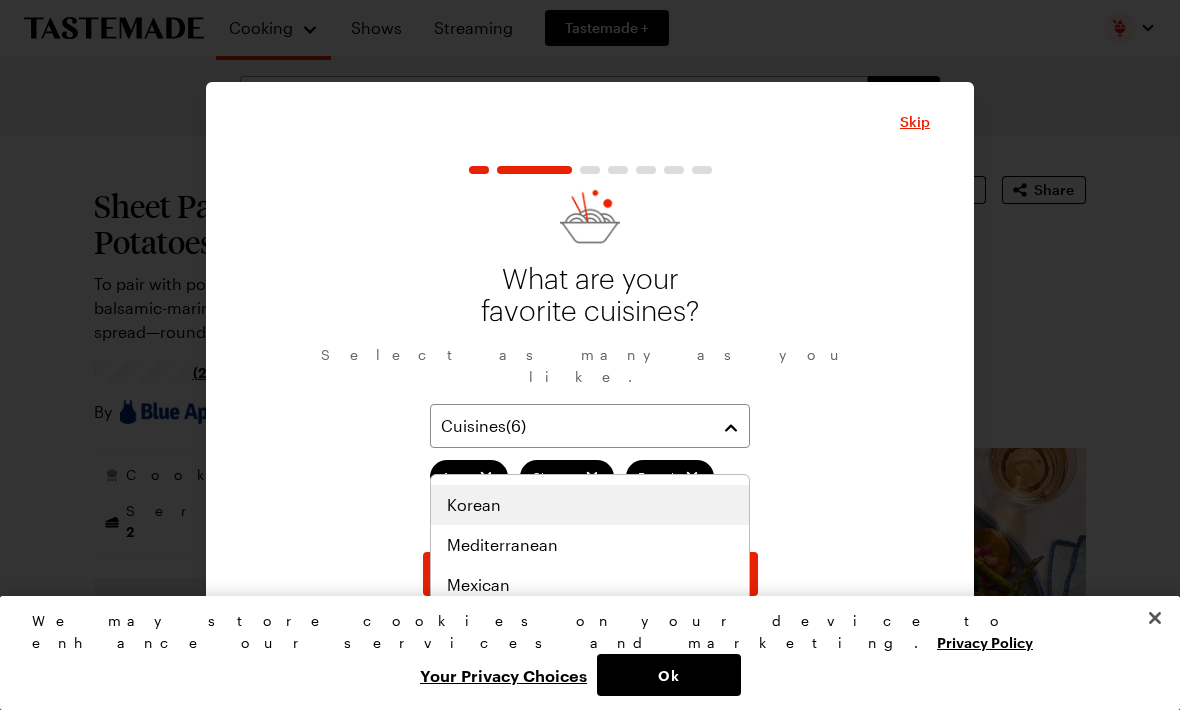 click on "Korean" at bounding box center [590, 505] 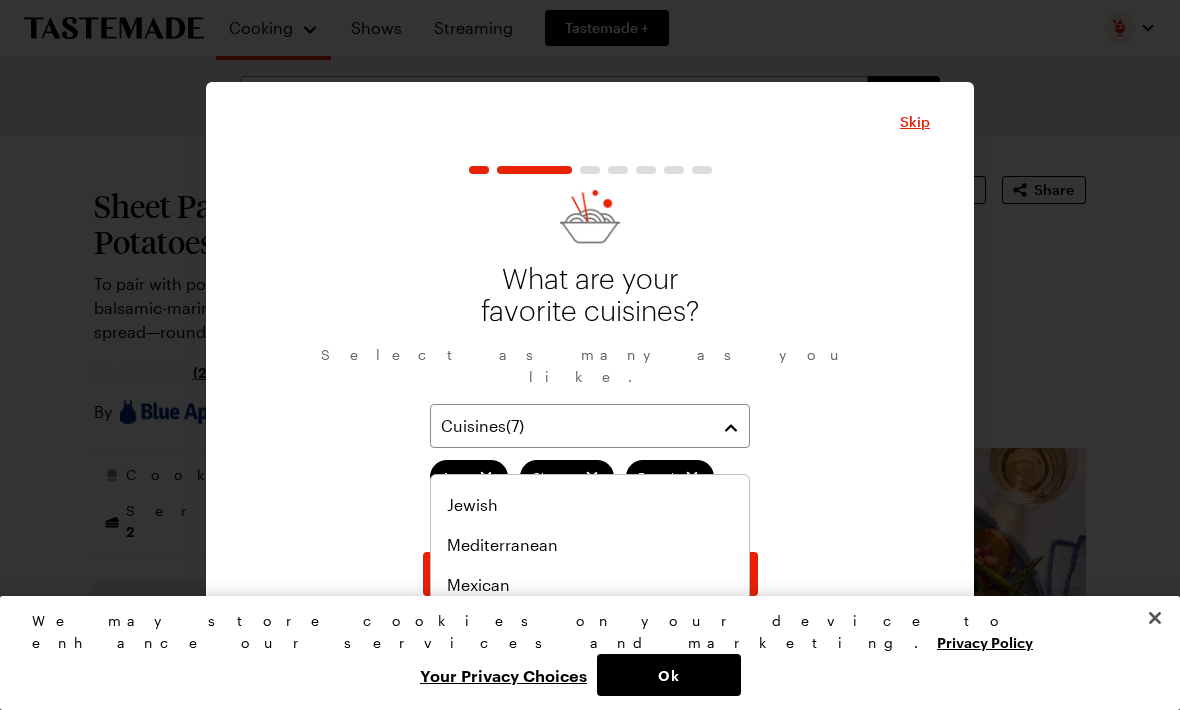 click on "Mediterranean" at bounding box center (590, 545) 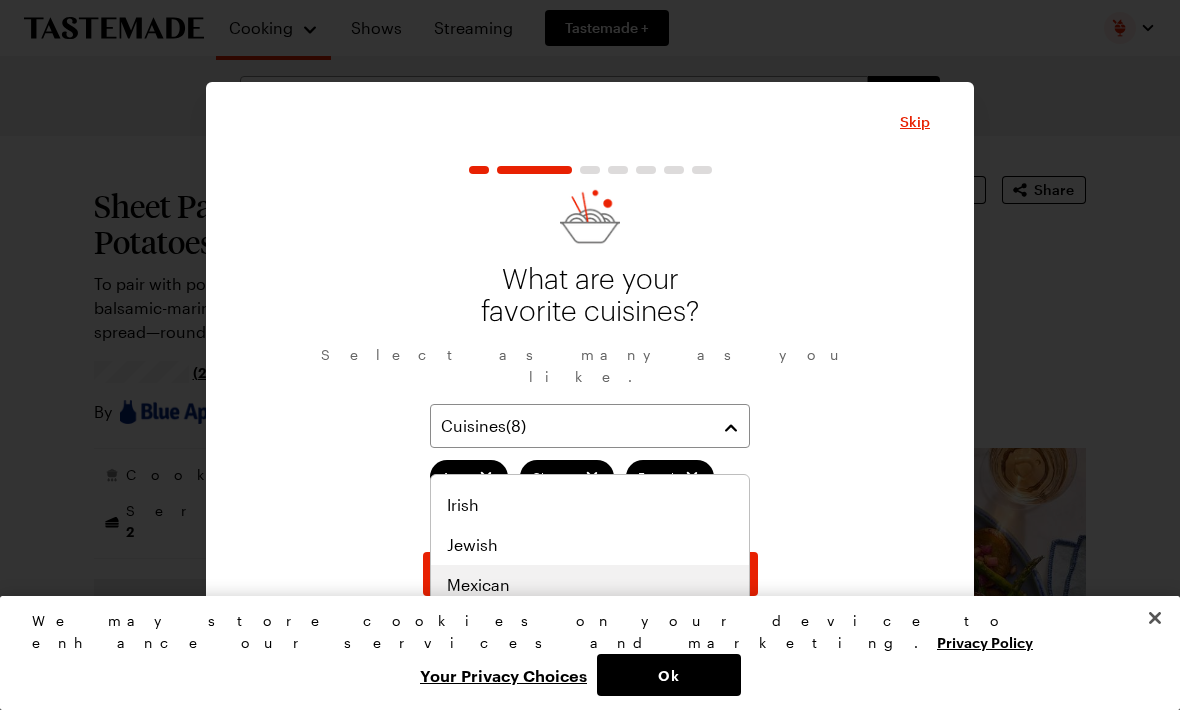 click on "Mexican" at bounding box center [590, 585] 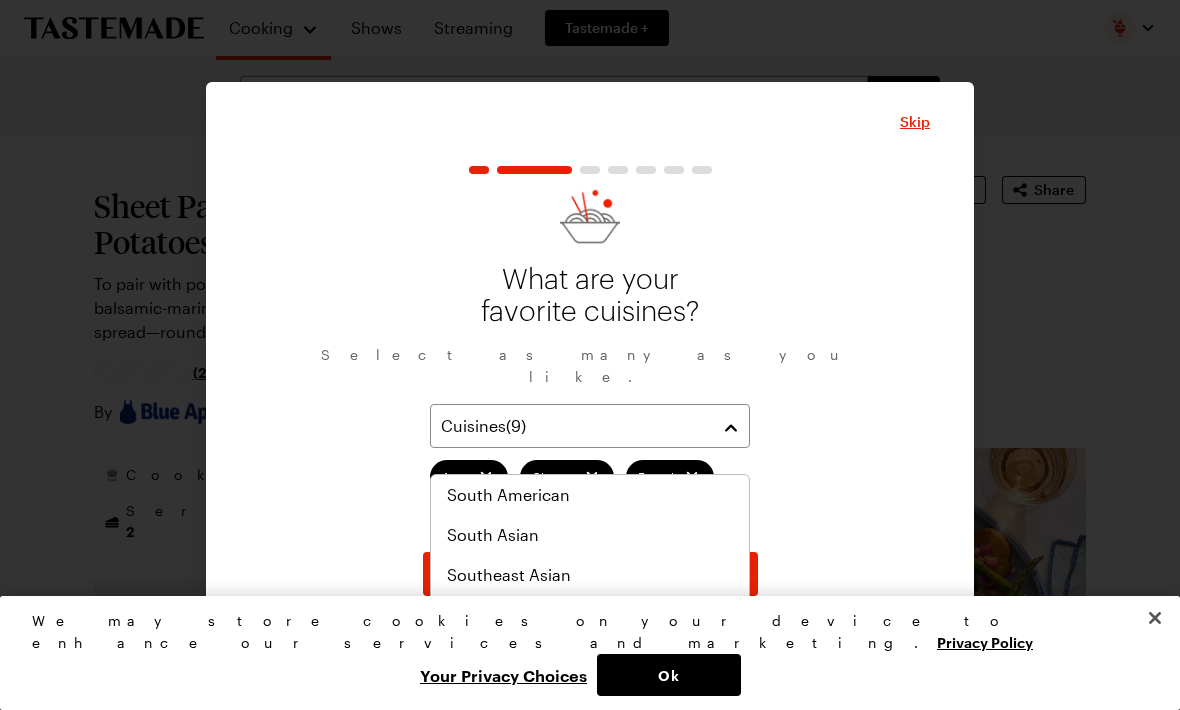 scroll, scrollTop: 1041, scrollLeft: 0, axis: vertical 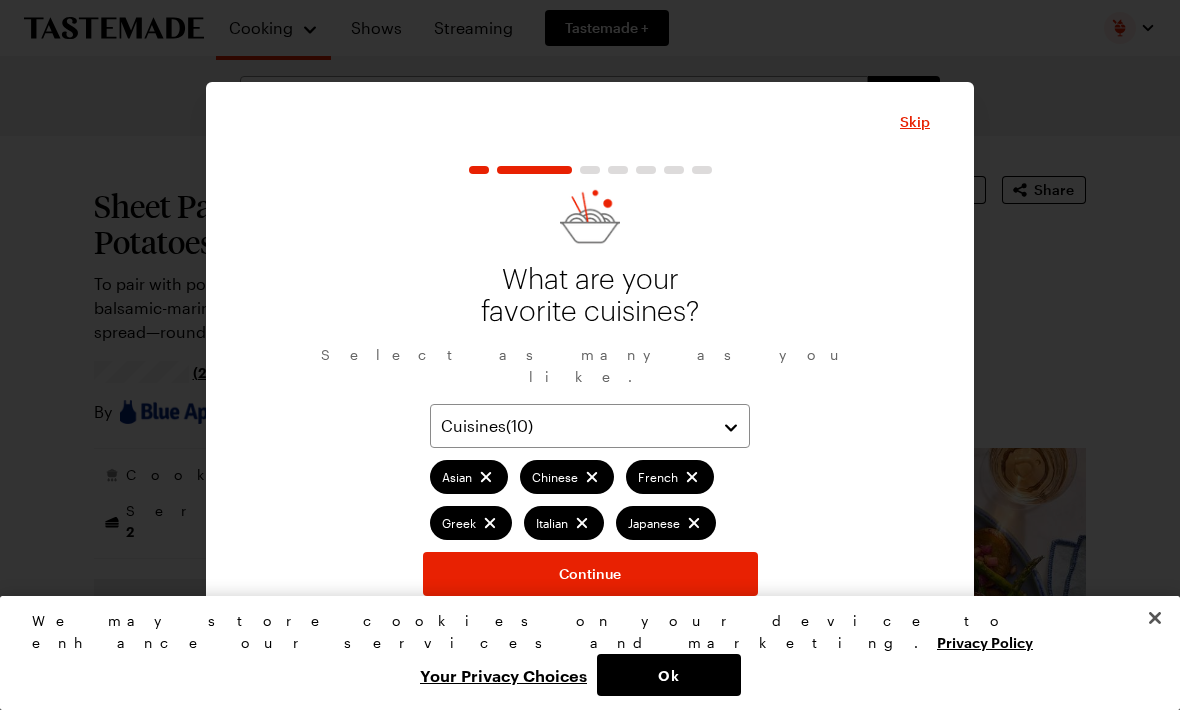 click on "Continue" at bounding box center (590, 574) 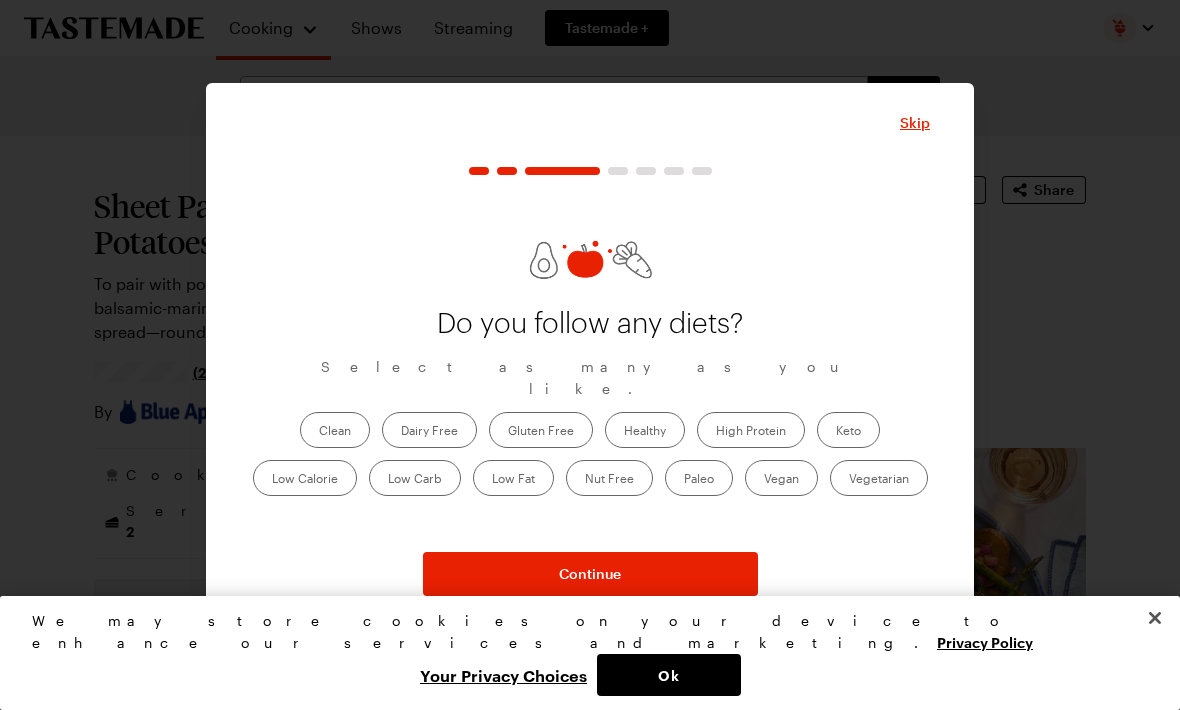 click on "Keto" at bounding box center [848, 430] 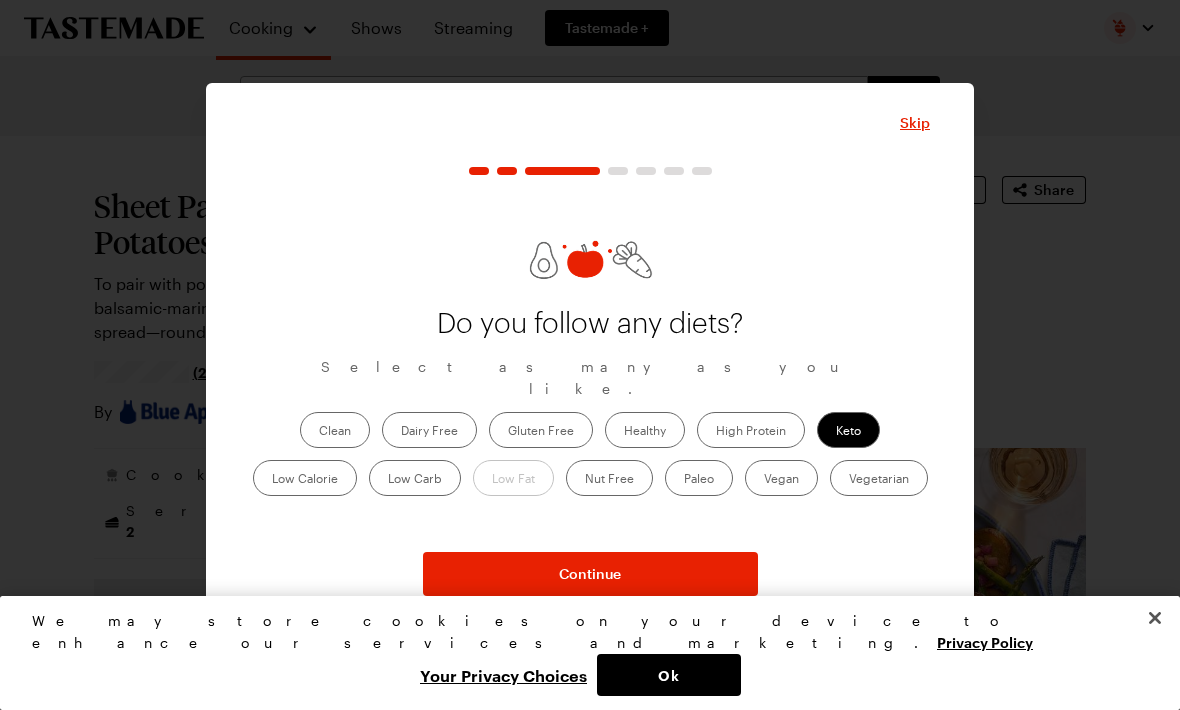 click on "Vegetarian" at bounding box center (879, 478) 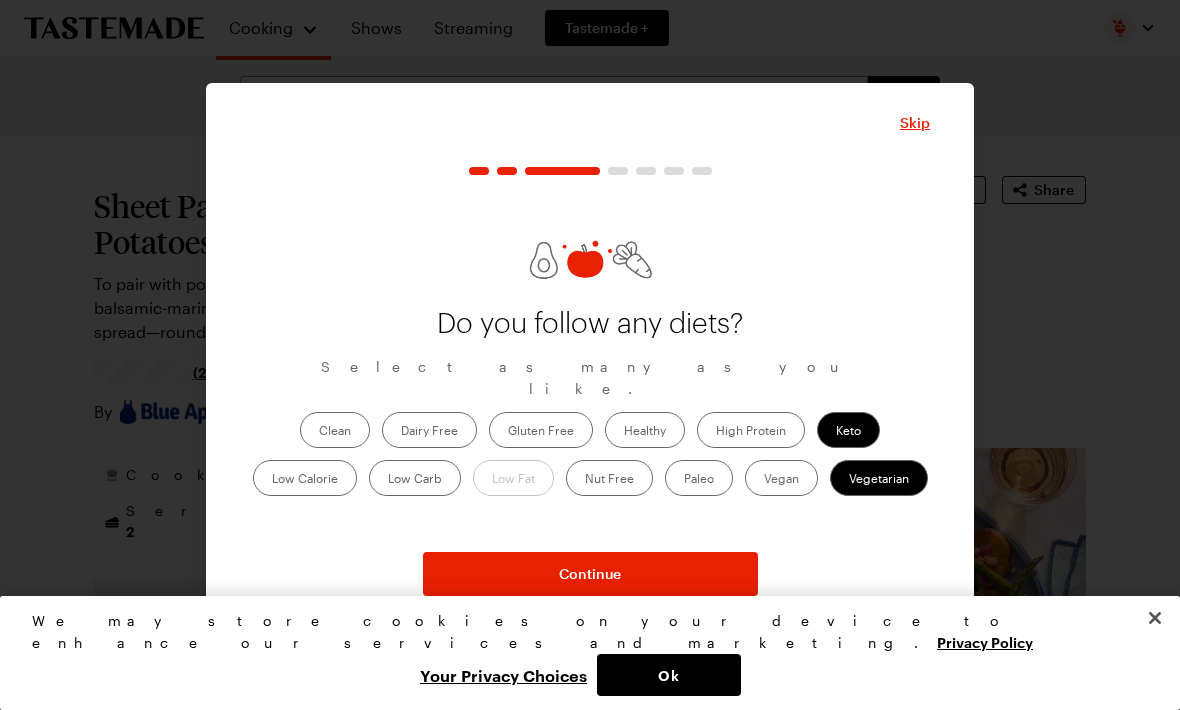 click on "Continue" at bounding box center (590, 574) 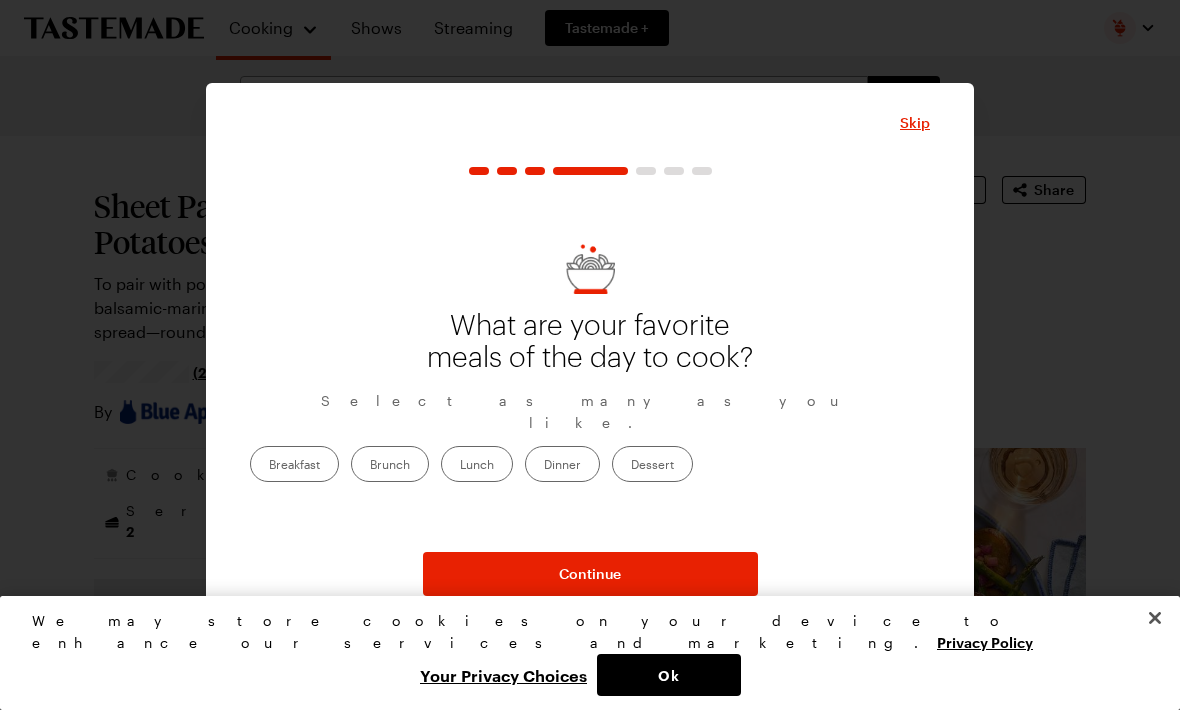 click on "Dinner" at bounding box center (562, 464) 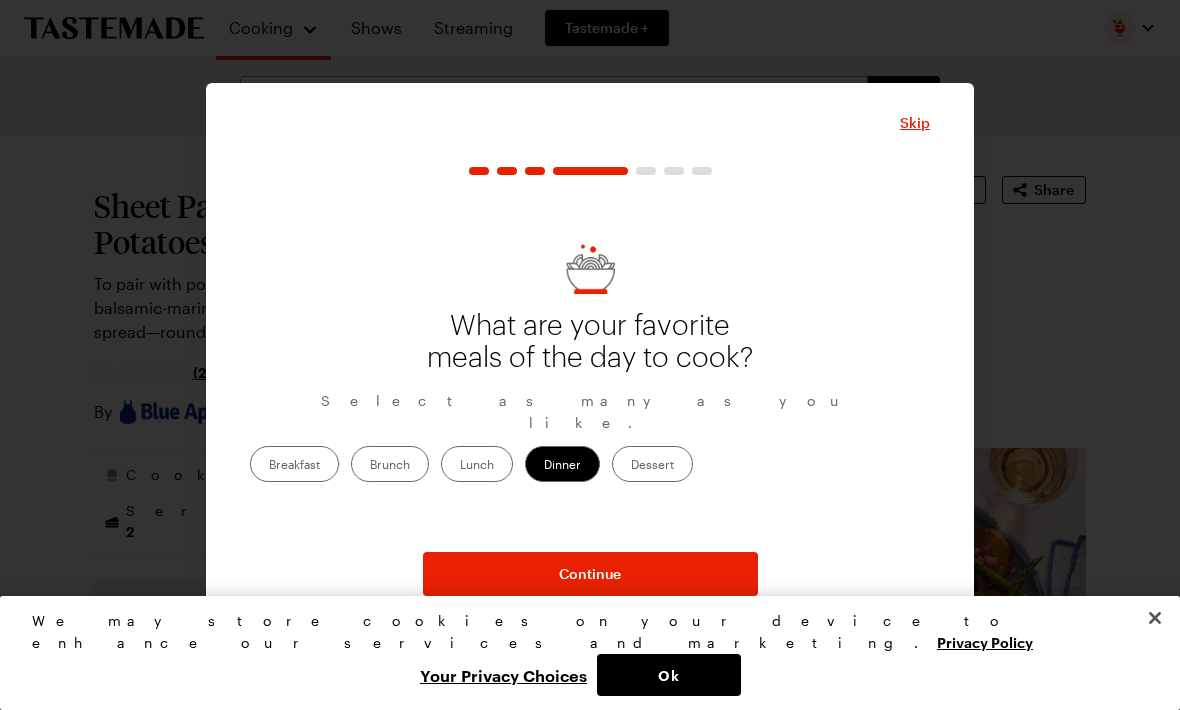 click on "Continue" at bounding box center [590, 574] 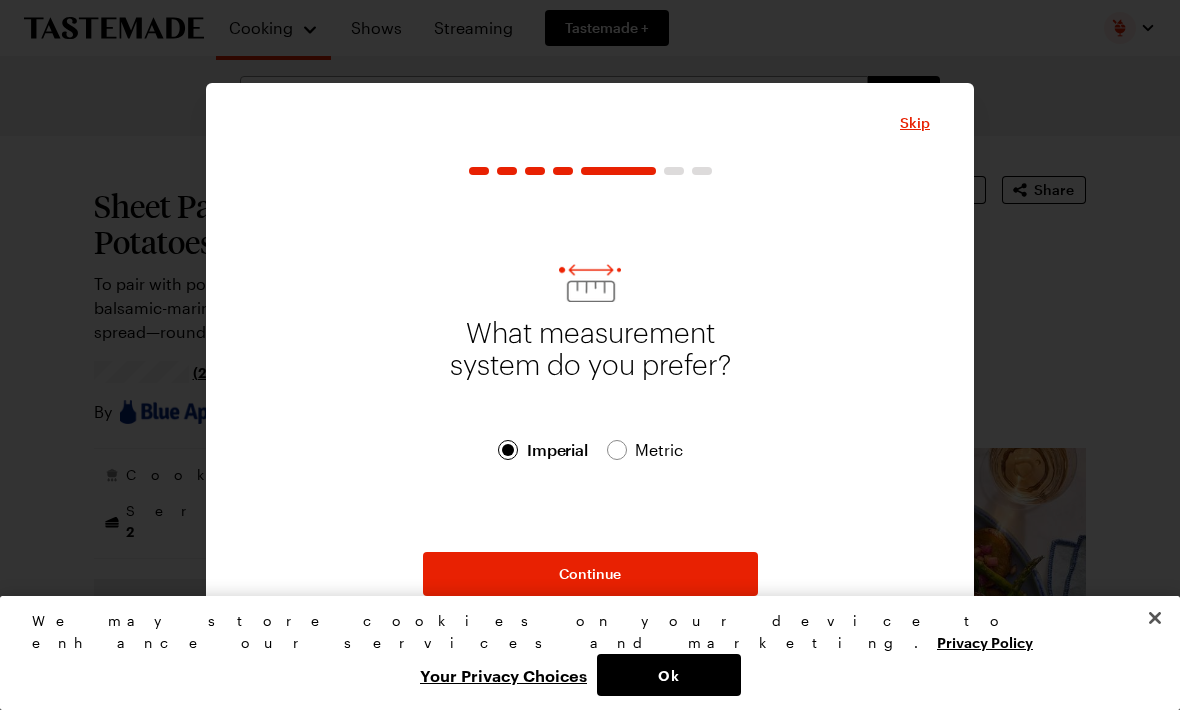 click on "Continue" at bounding box center [590, 574] 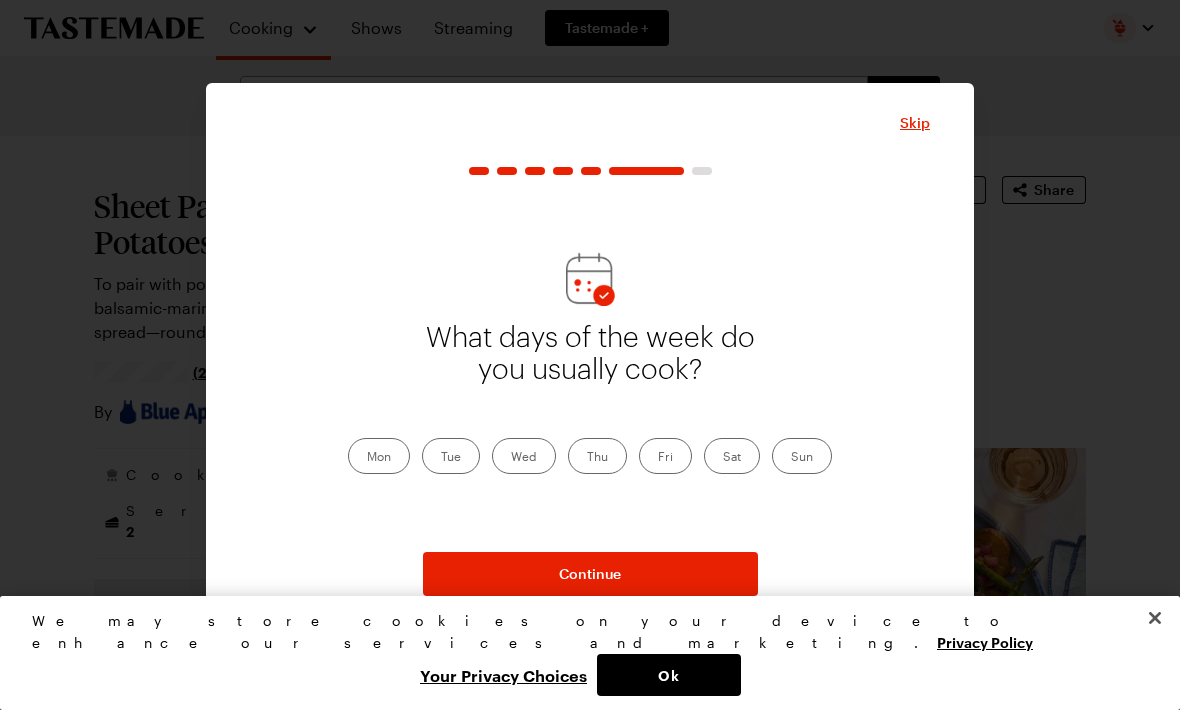 click on "Mon" at bounding box center [379, 456] 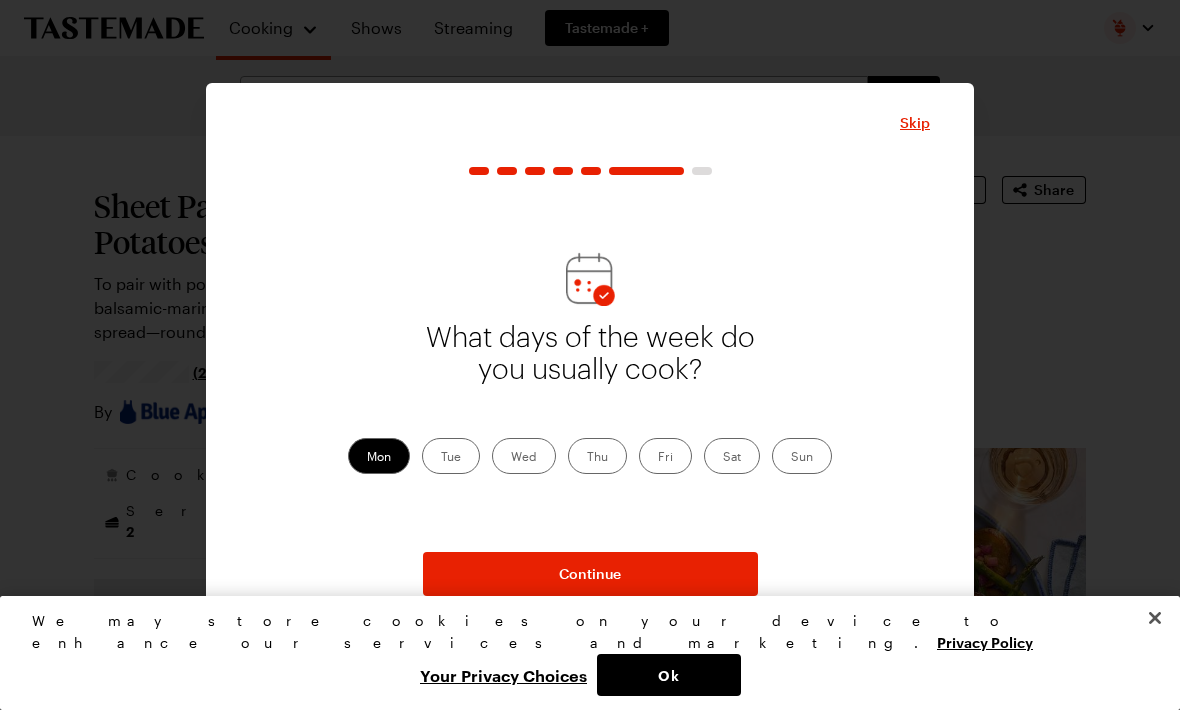 click on "Tue" at bounding box center [451, 456] 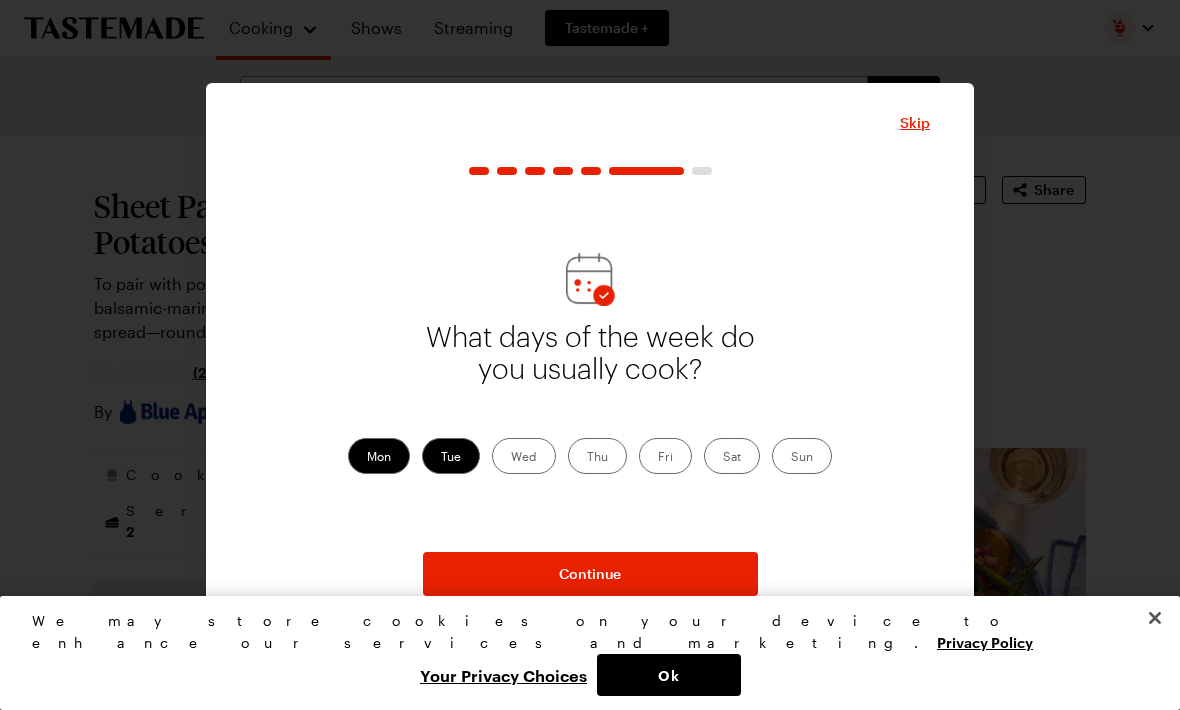 click on "Wed" at bounding box center (524, 456) 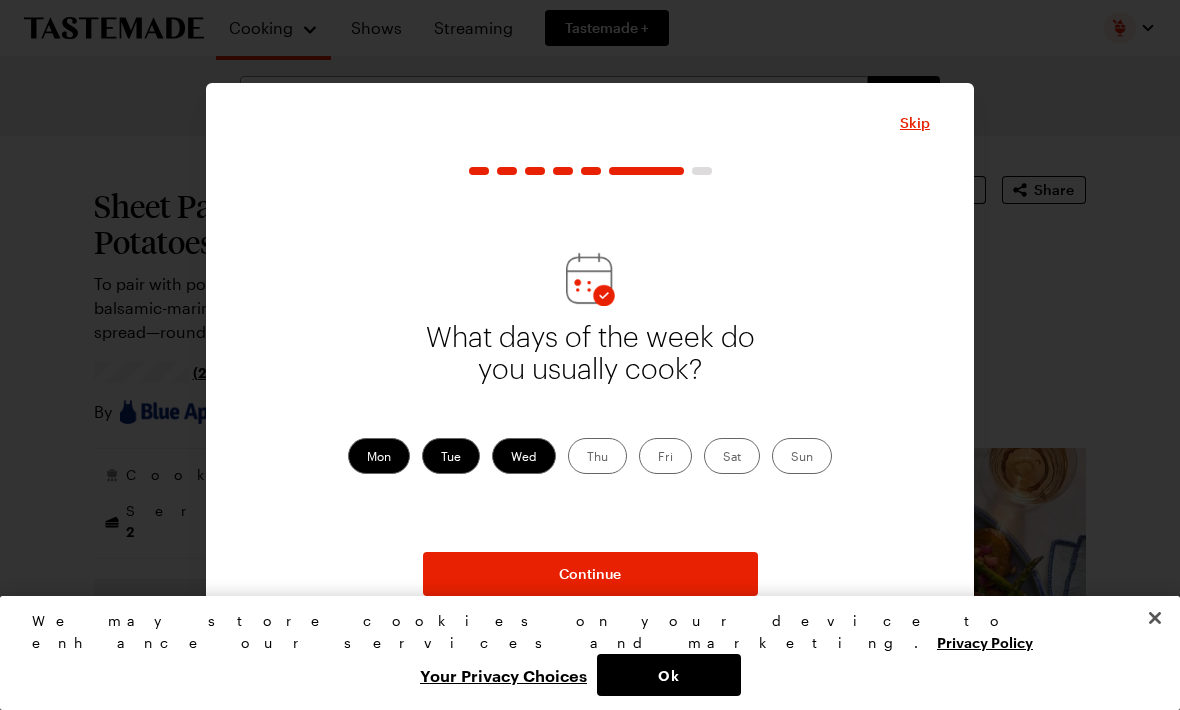click on "Thu" at bounding box center [597, 456] 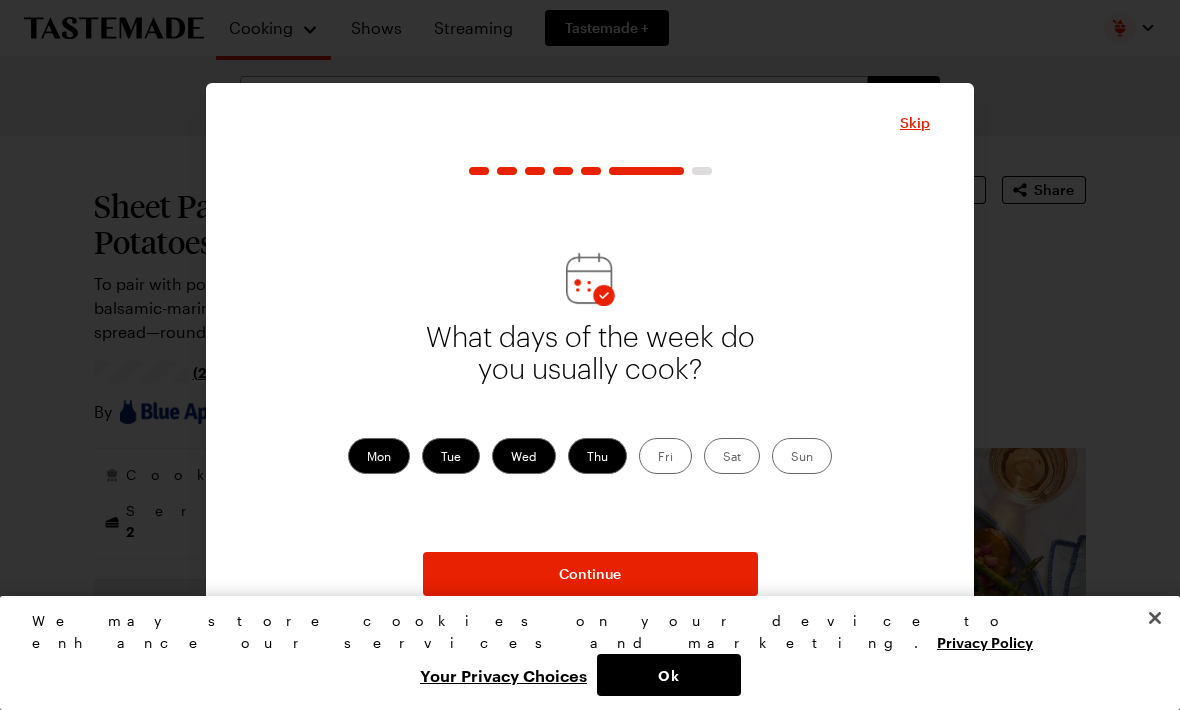 click on "Fri" at bounding box center (665, 456) 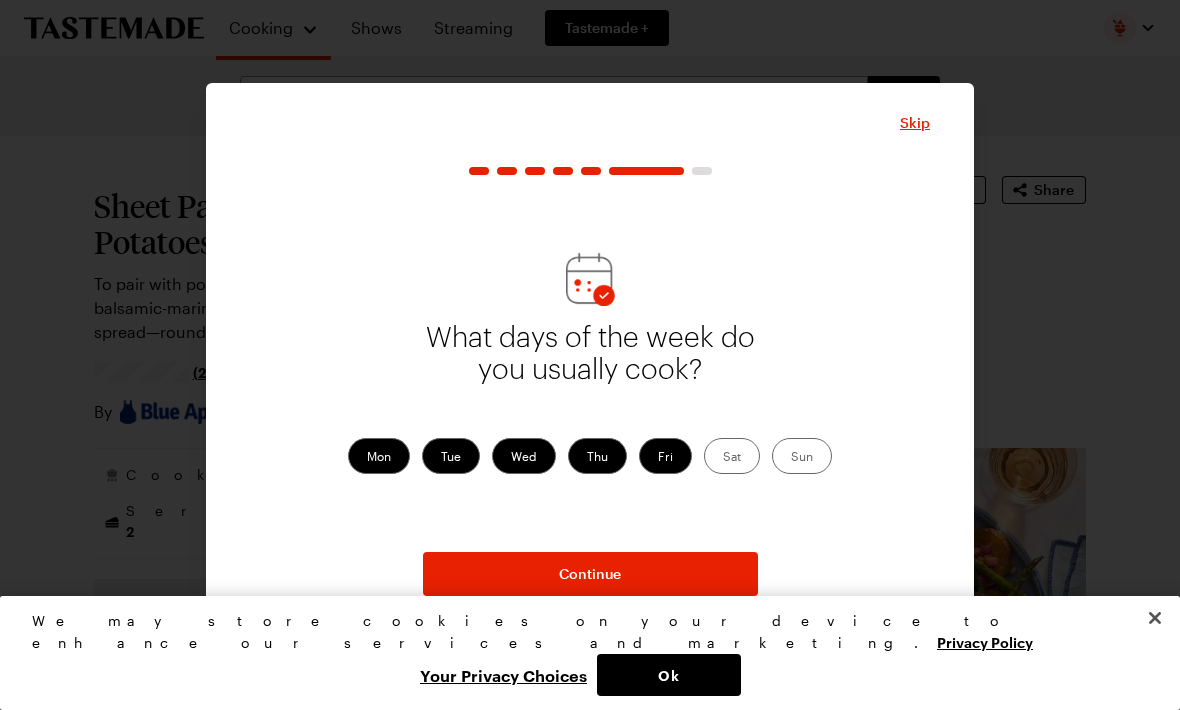click on "Sat" at bounding box center (732, 456) 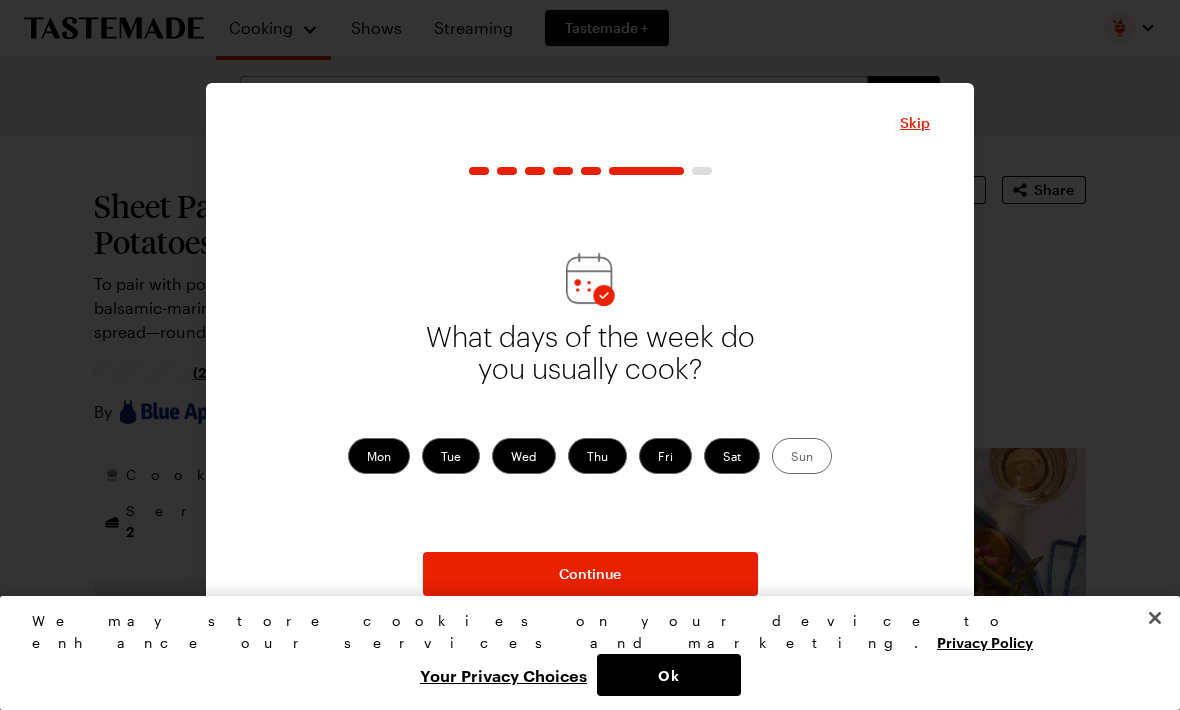 click on "Sun" at bounding box center [802, 456] 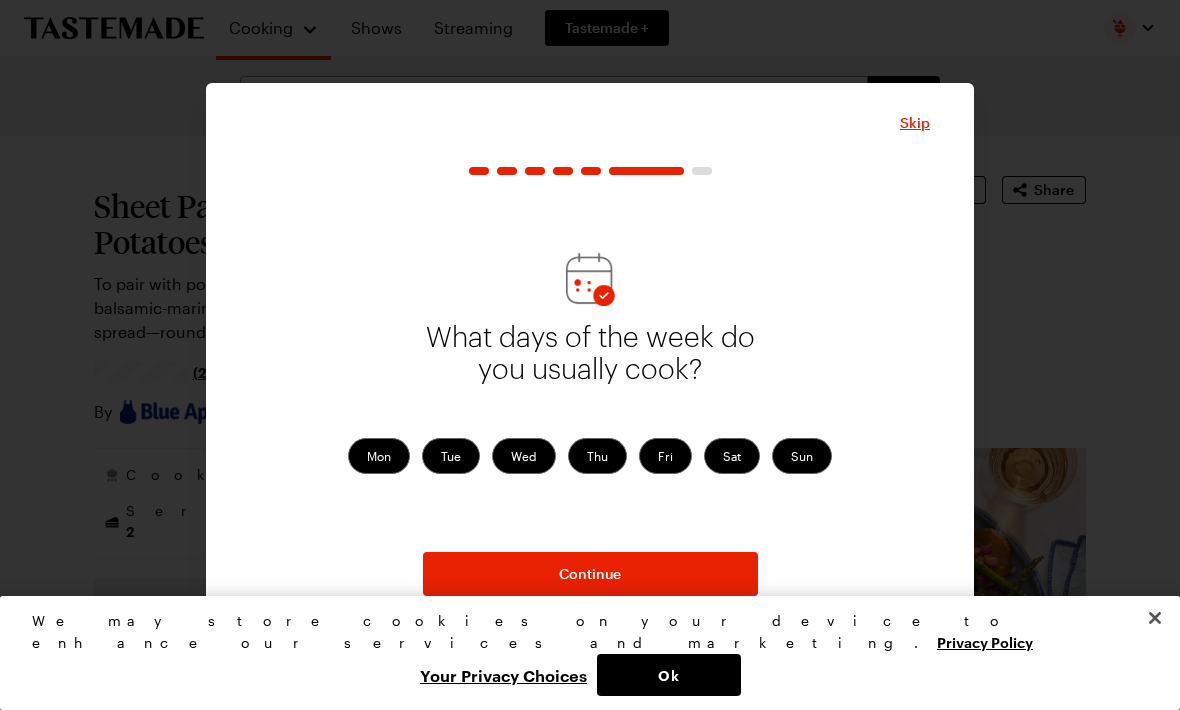 click on "Continue" at bounding box center [590, 574] 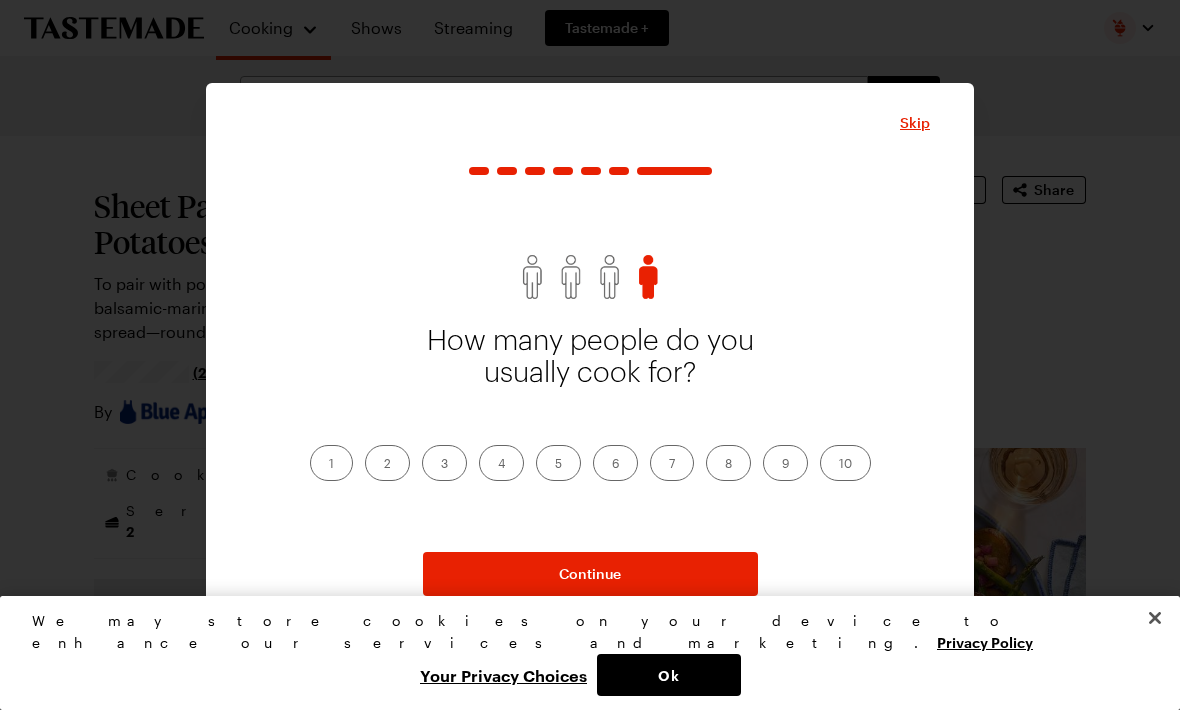 click on "2" at bounding box center (387, 463) 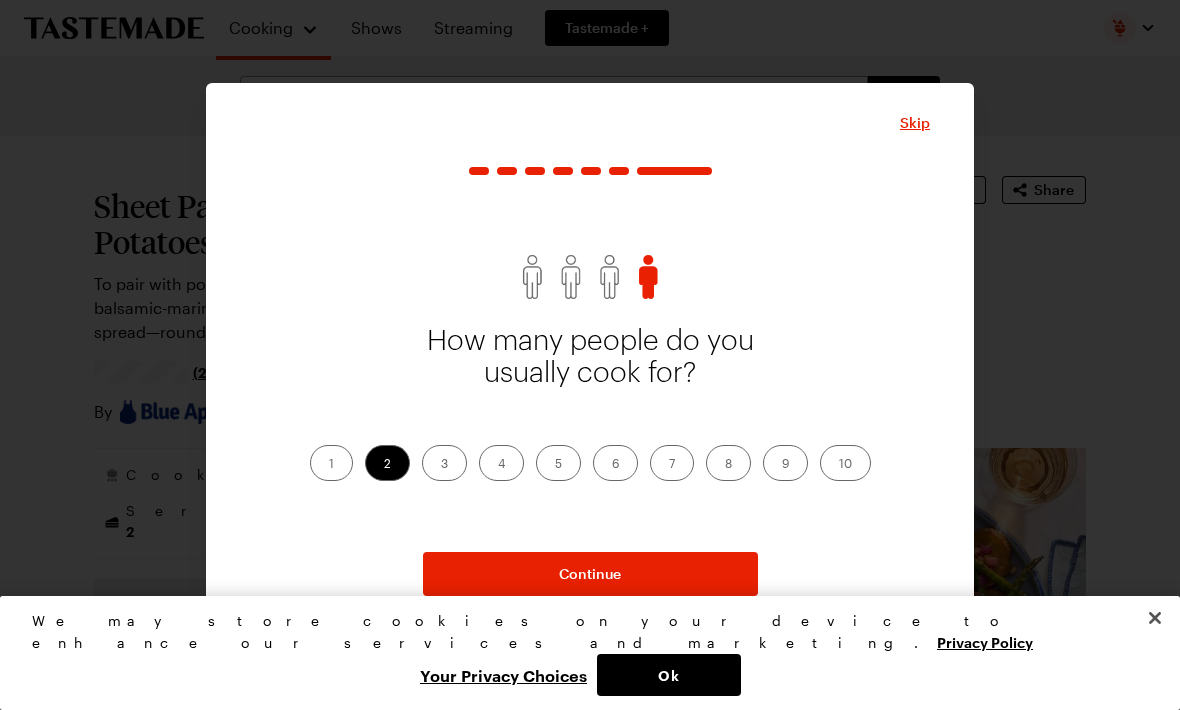 click on "Continue" at bounding box center [590, 574] 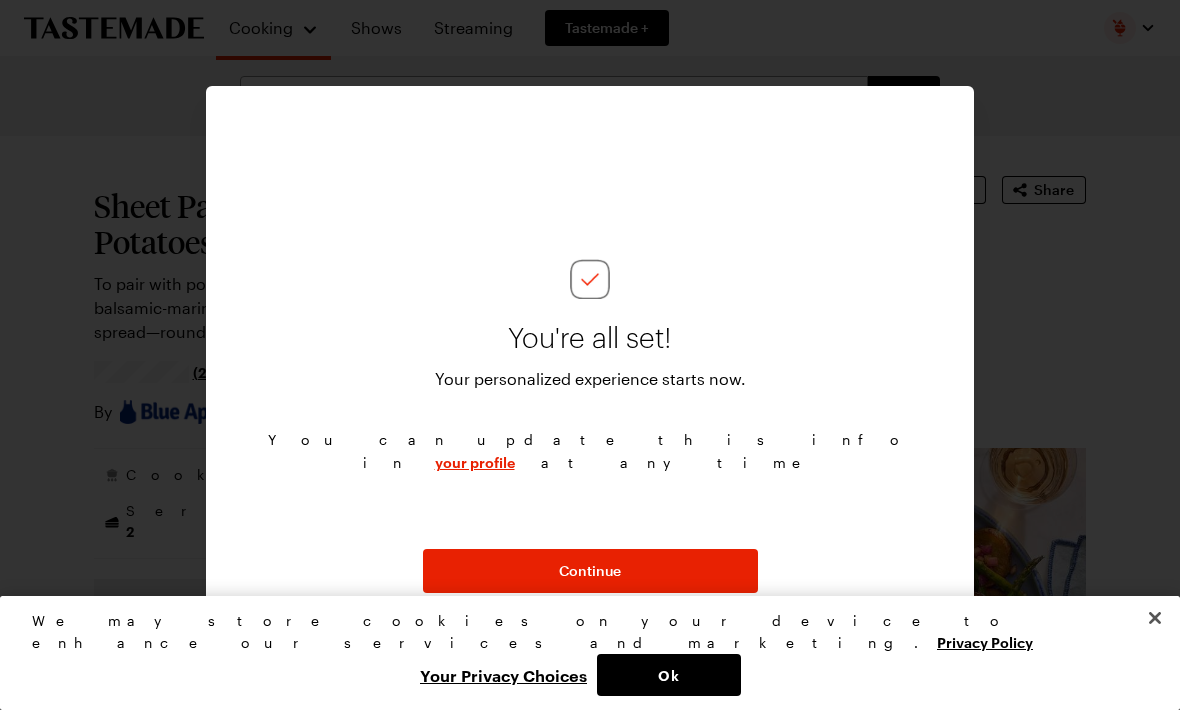 click on "Continue" at bounding box center [590, 571] 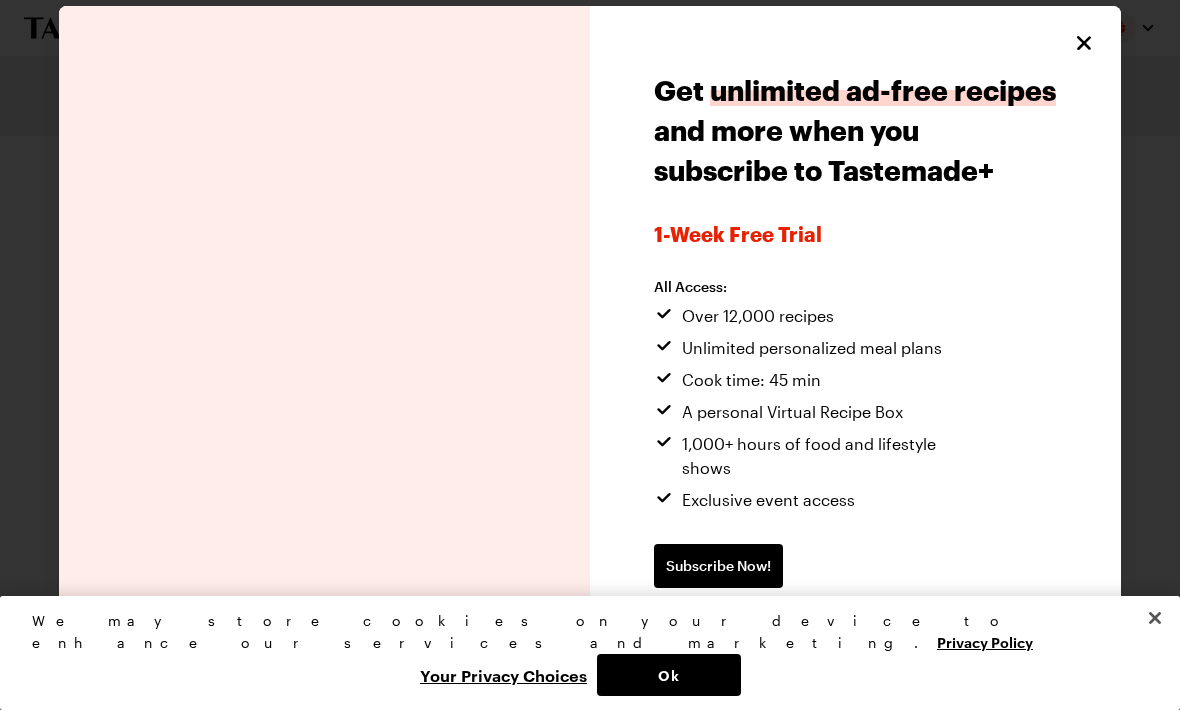 click on "Get   unlimited ad-free recipes   and more when you subscribe to Tastemade+ 1-week Free Trial All Access: Over 12,000 recipes Unlimited personalized meal plans Cooking how-to videos A personal Virtual Recipe Box 1,000+ hours of food and lifestyle shows Exclusive event access Subscribe Now! Continue without subscribing" at bounding box center [855, 355] 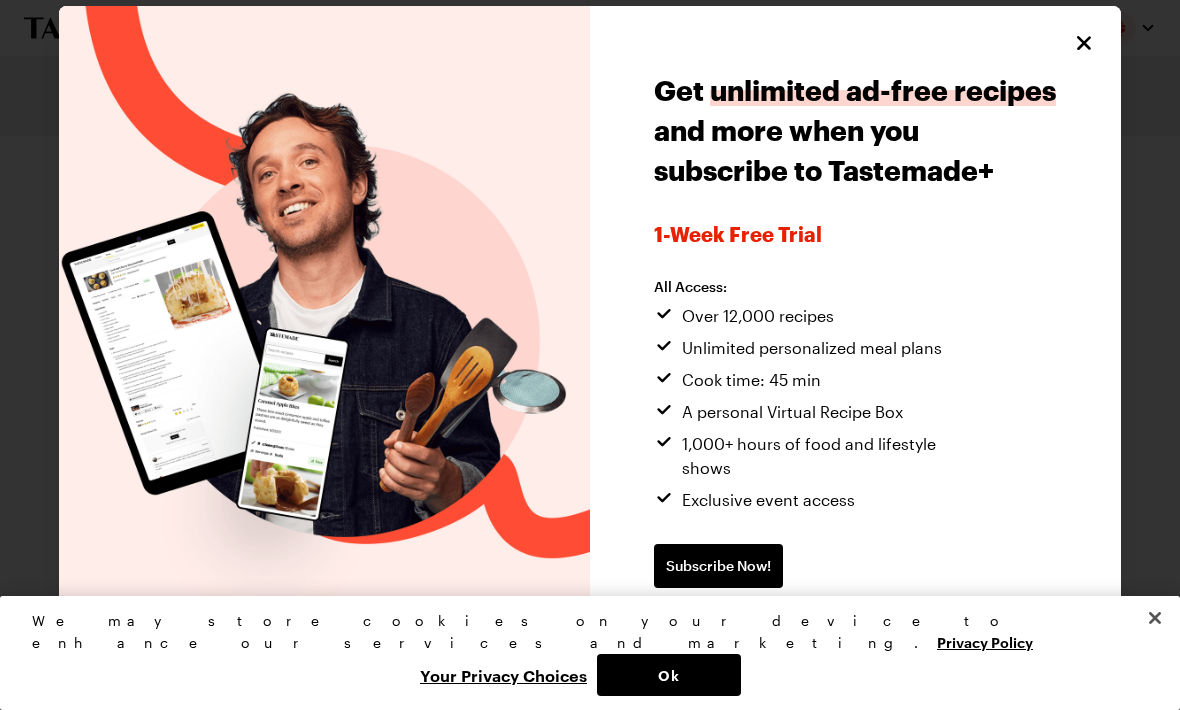 click 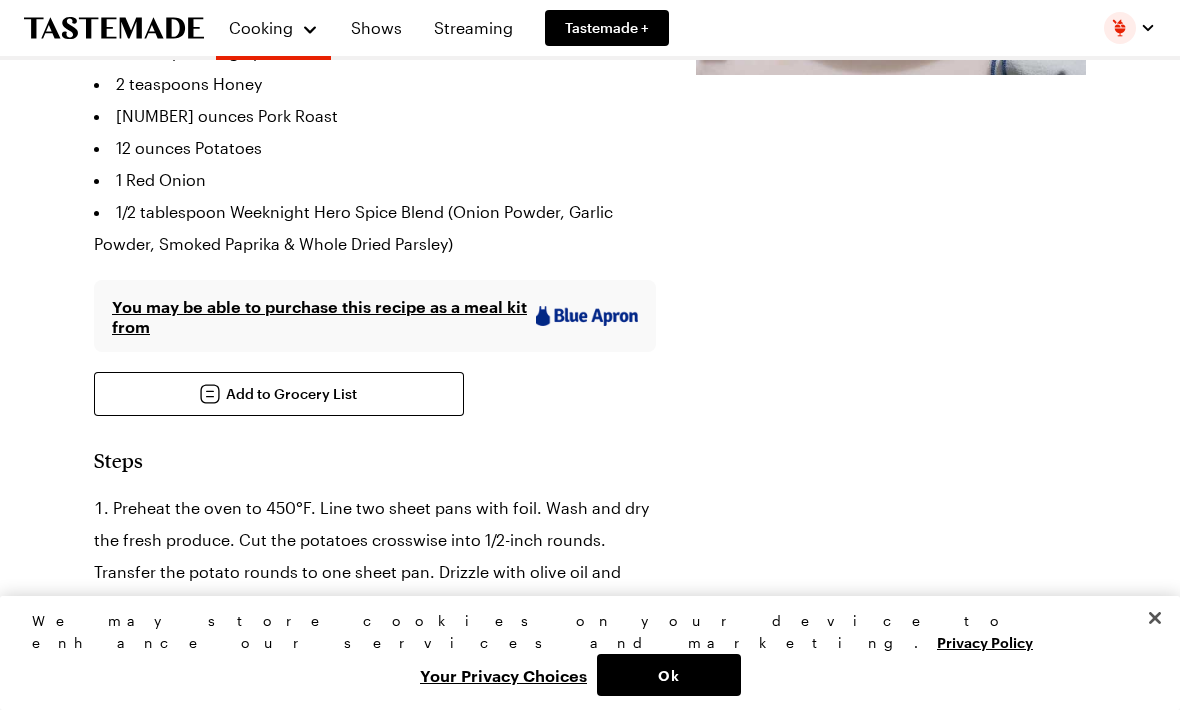 type on "x" 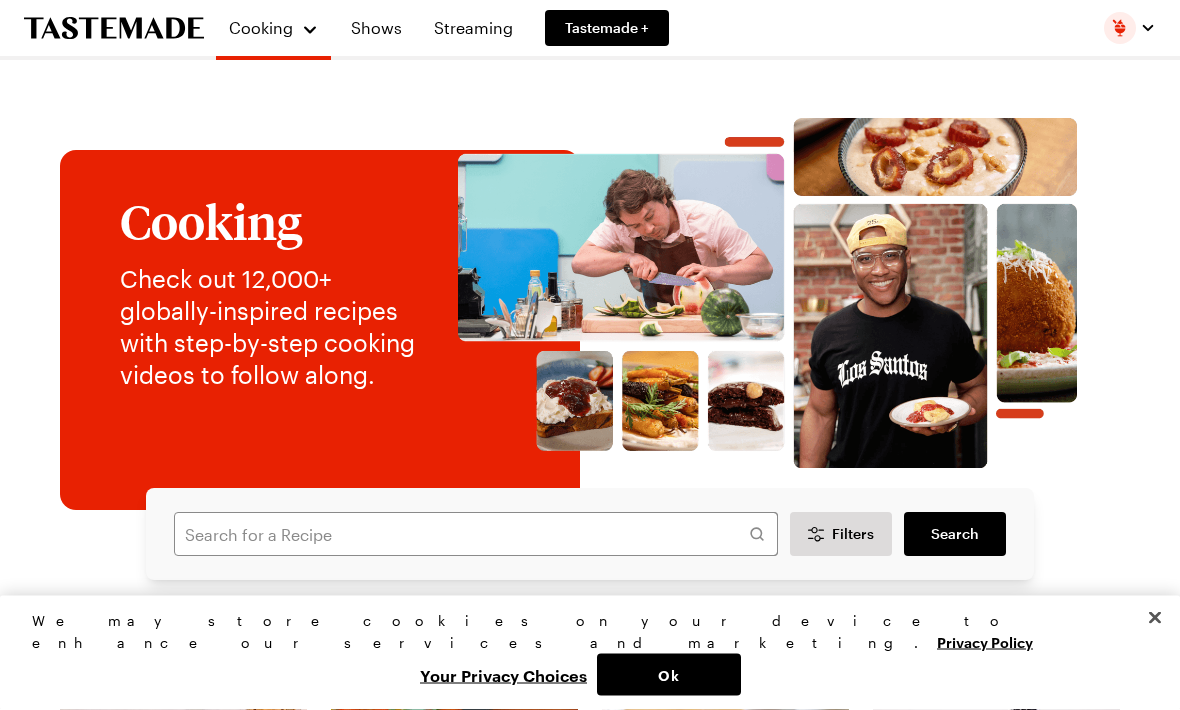 scroll, scrollTop: 0, scrollLeft: 0, axis: both 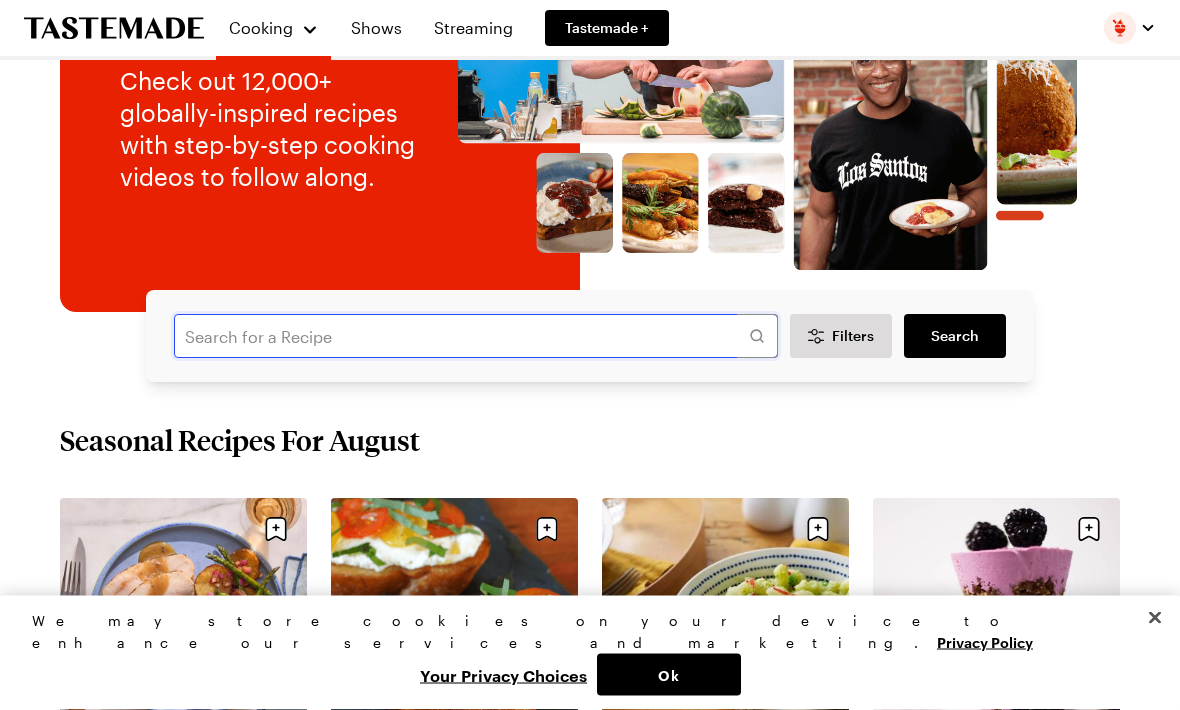 click at bounding box center (476, 337) 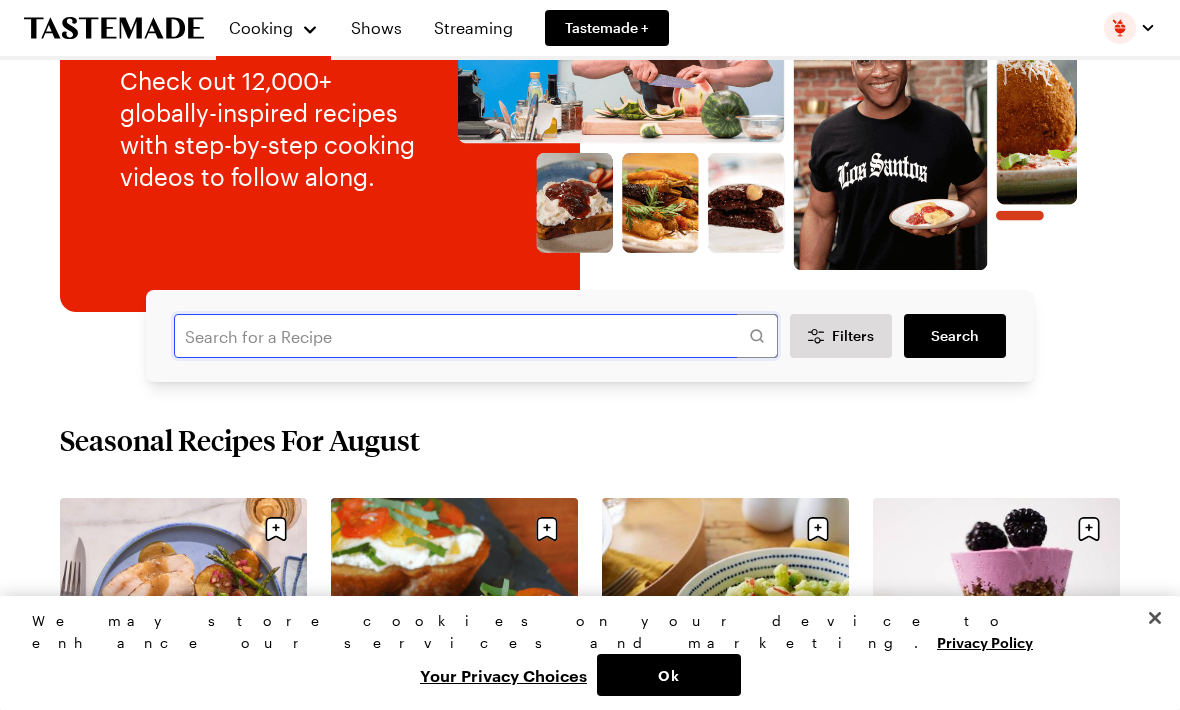 scroll, scrollTop: 199, scrollLeft: 0, axis: vertical 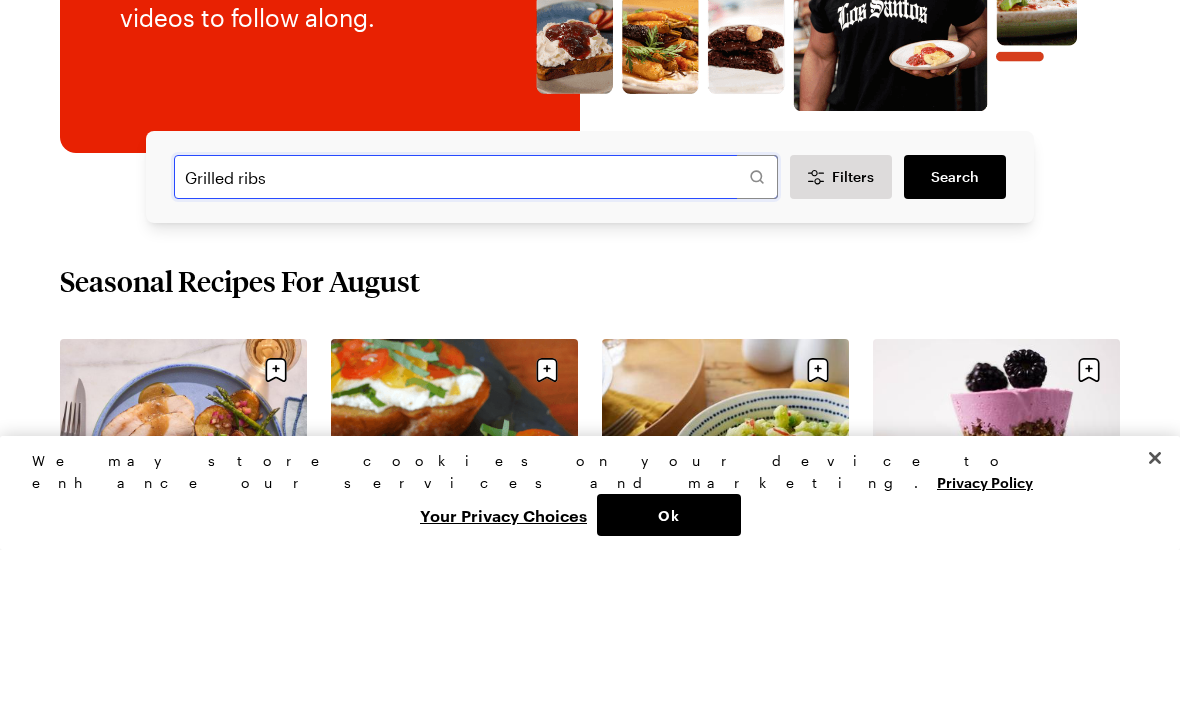 type on "Grilled ribs" 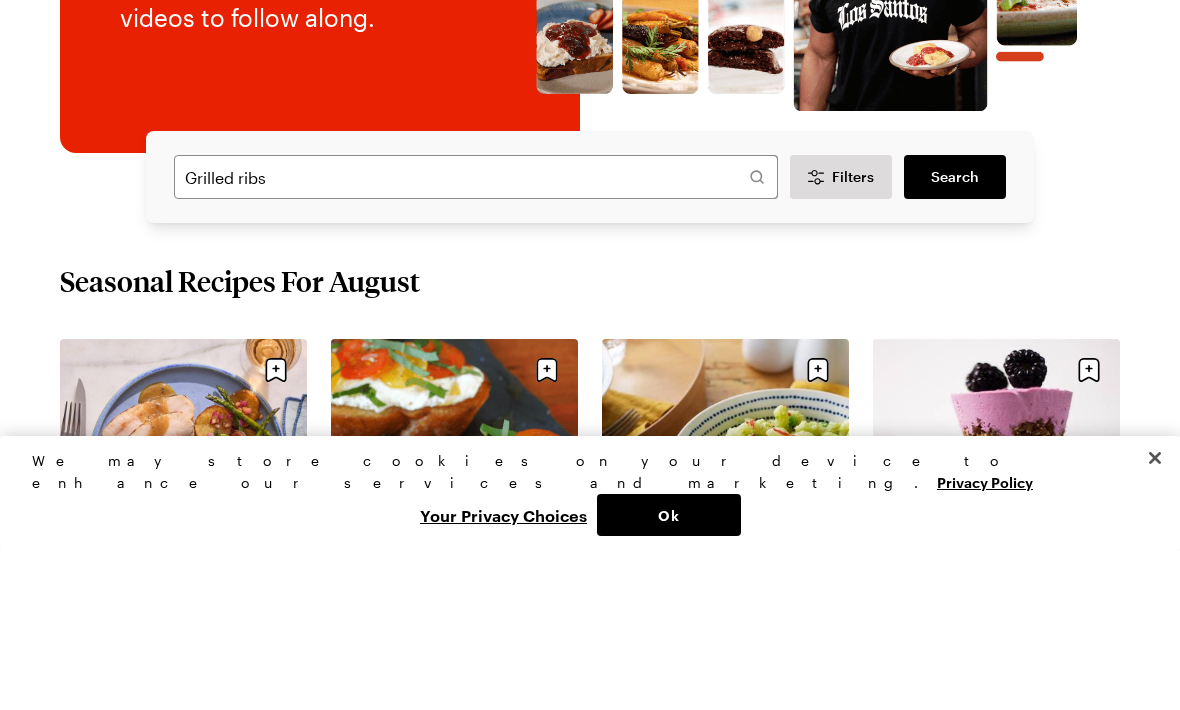 click on "Search" at bounding box center (955, 337) 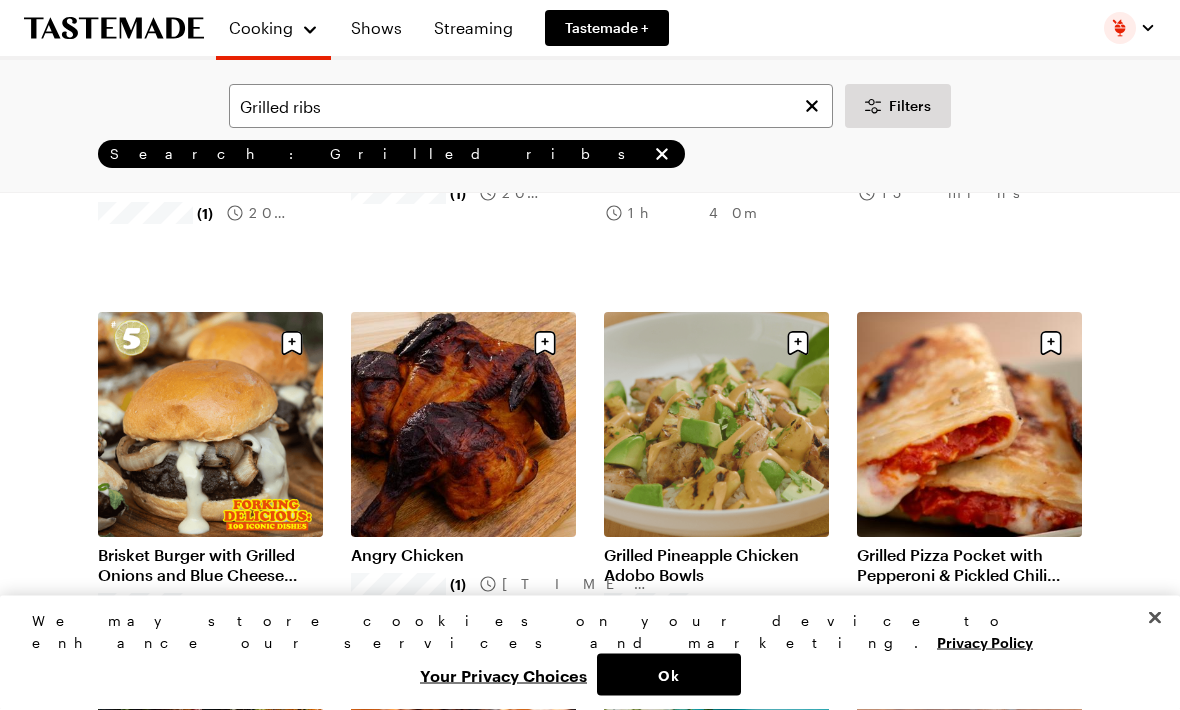 scroll, scrollTop: 810, scrollLeft: 0, axis: vertical 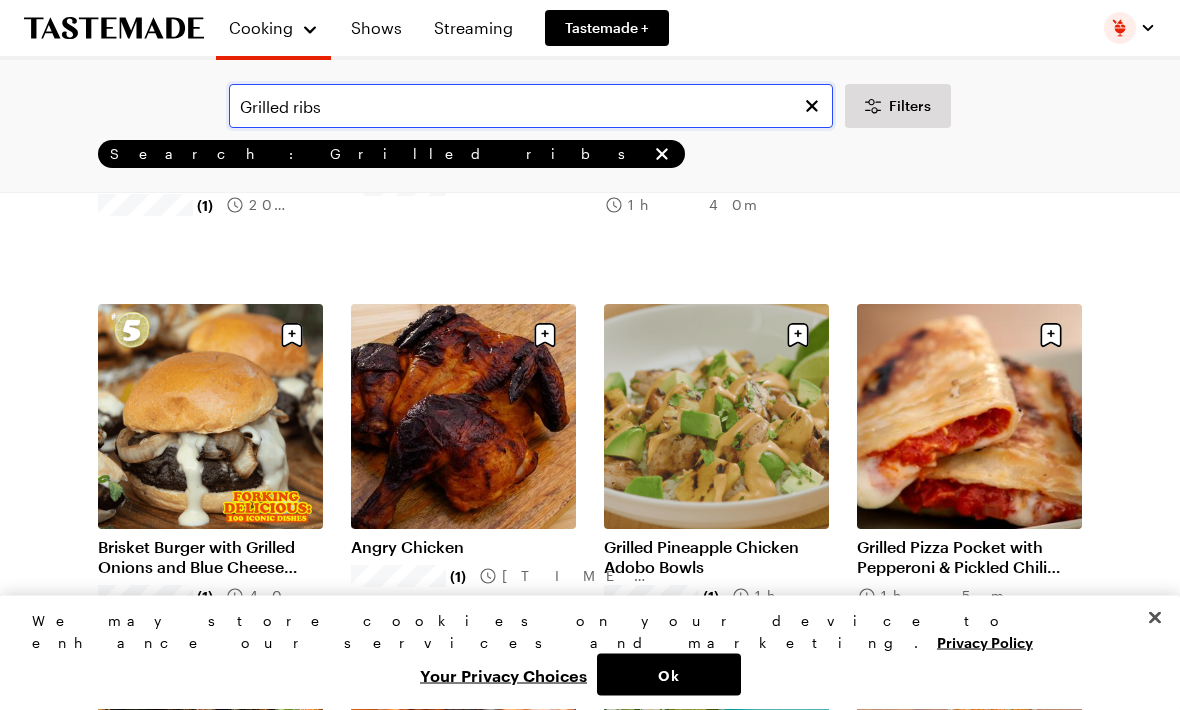 click on "Grilled ribs" at bounding box center (531, 106) 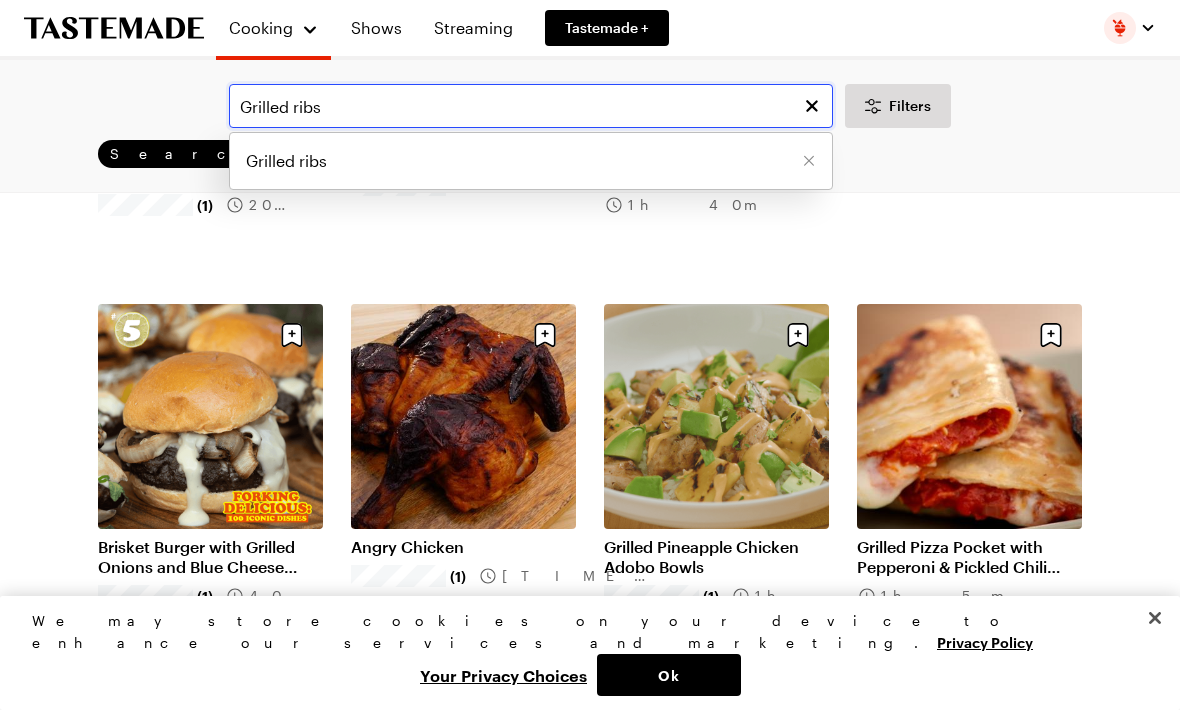scroll, scrollTop: 810, scrollLeft: 0, axis: vertical 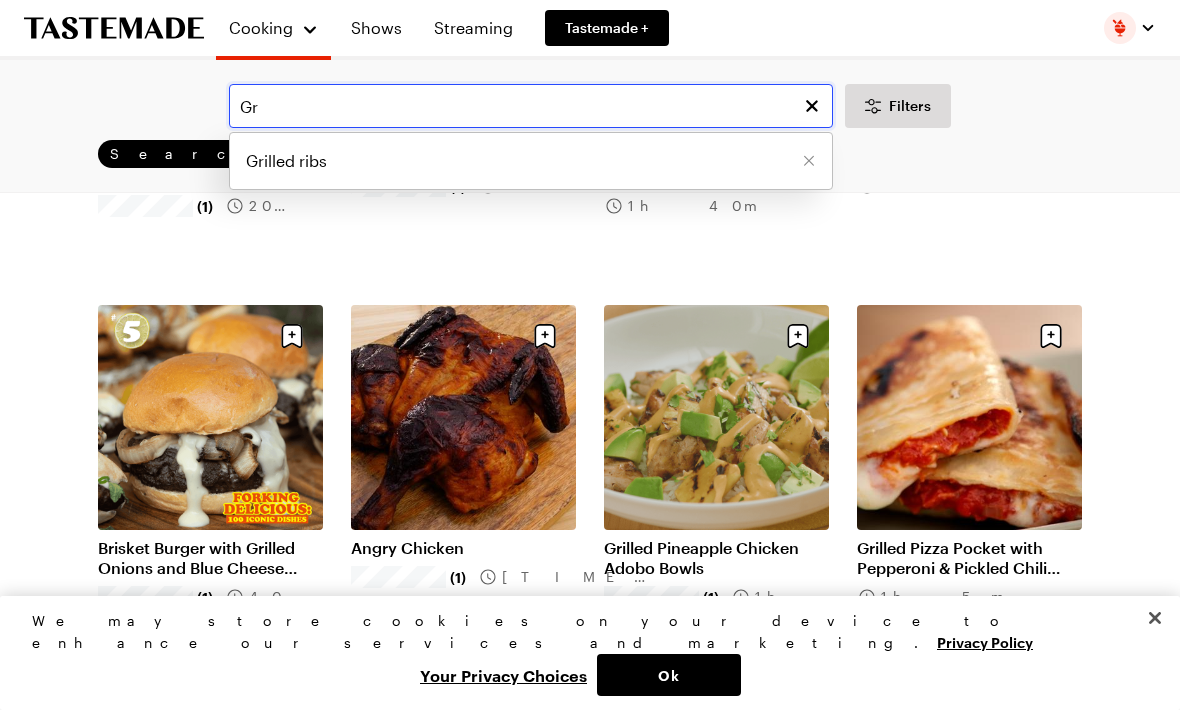 type on "G" 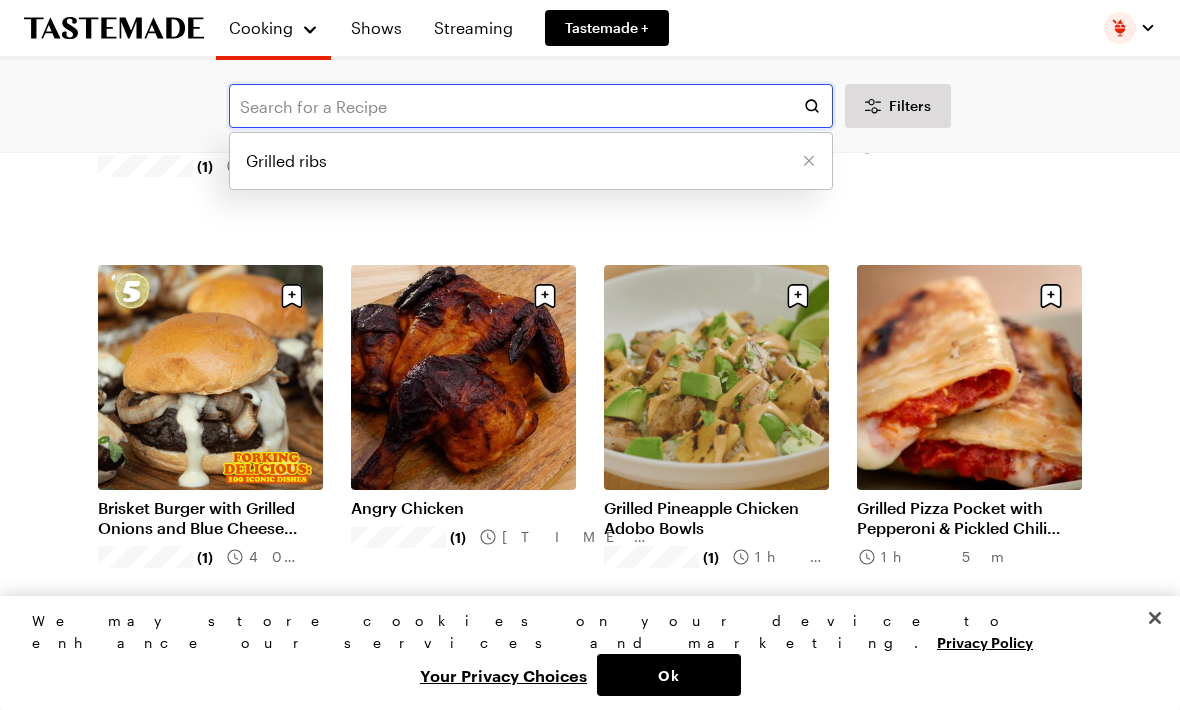 scroll, scrollTop: 0, scrollLeft: 0, axis: both 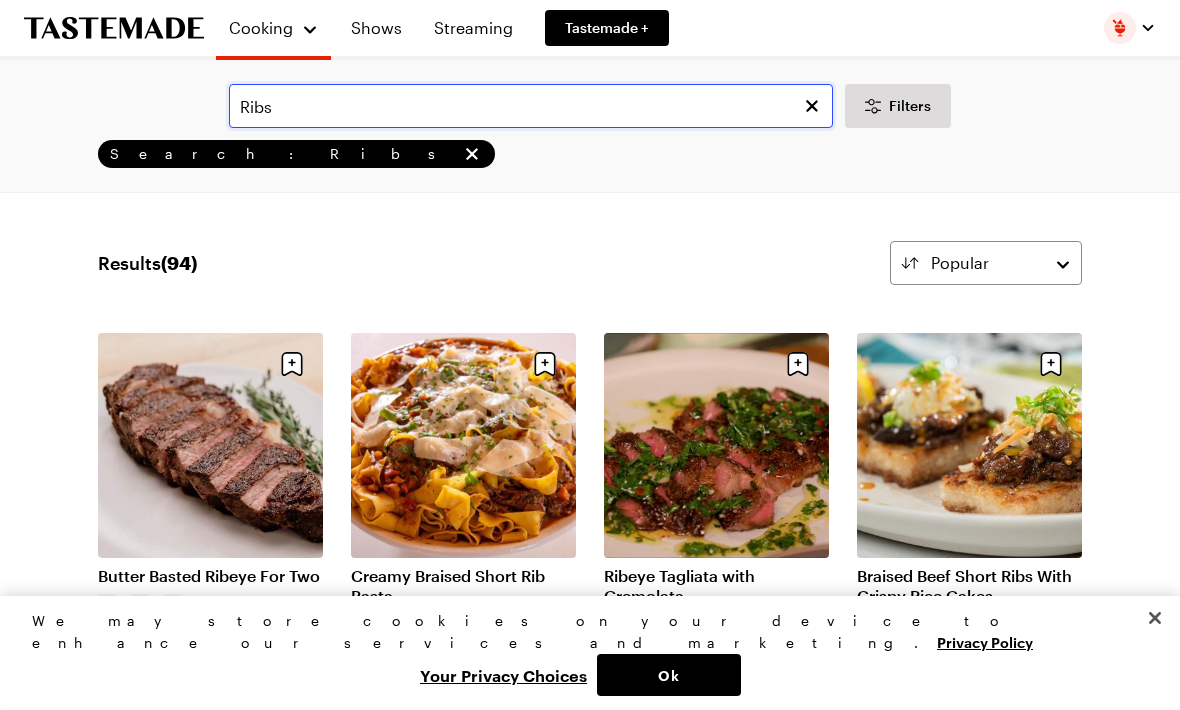 type on "Ribs" 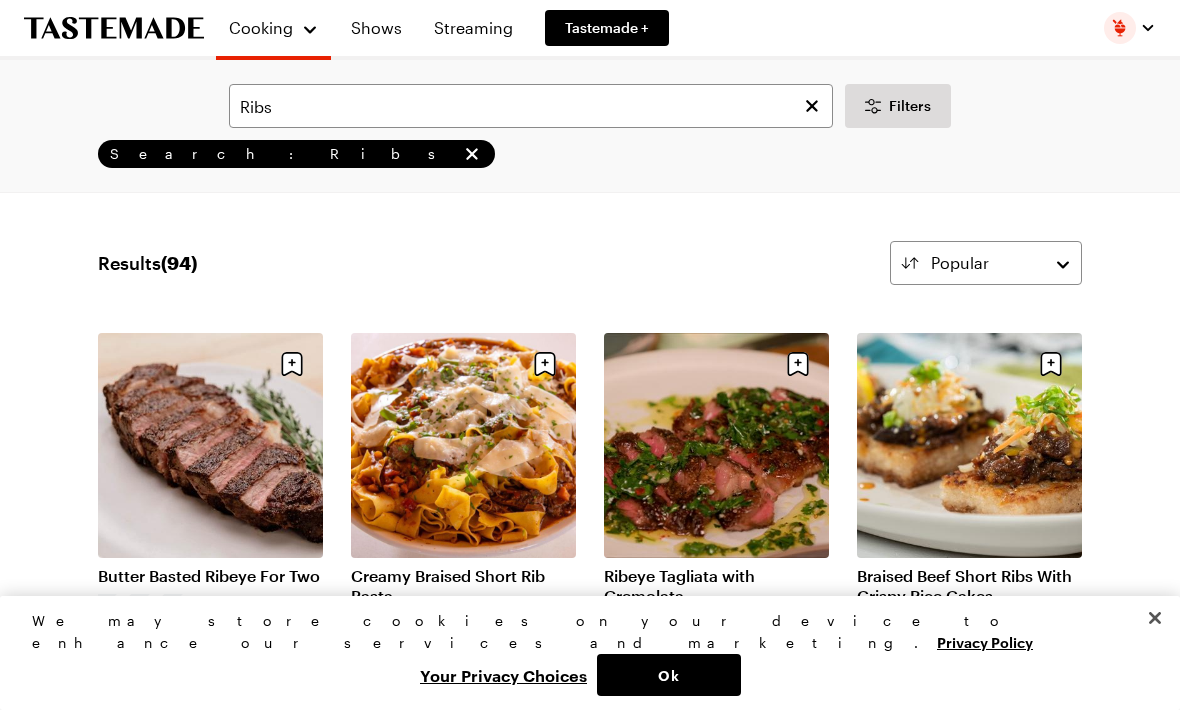 click on "Ribs Filters Search: Ribs Search" at bounding box center [590, 126] 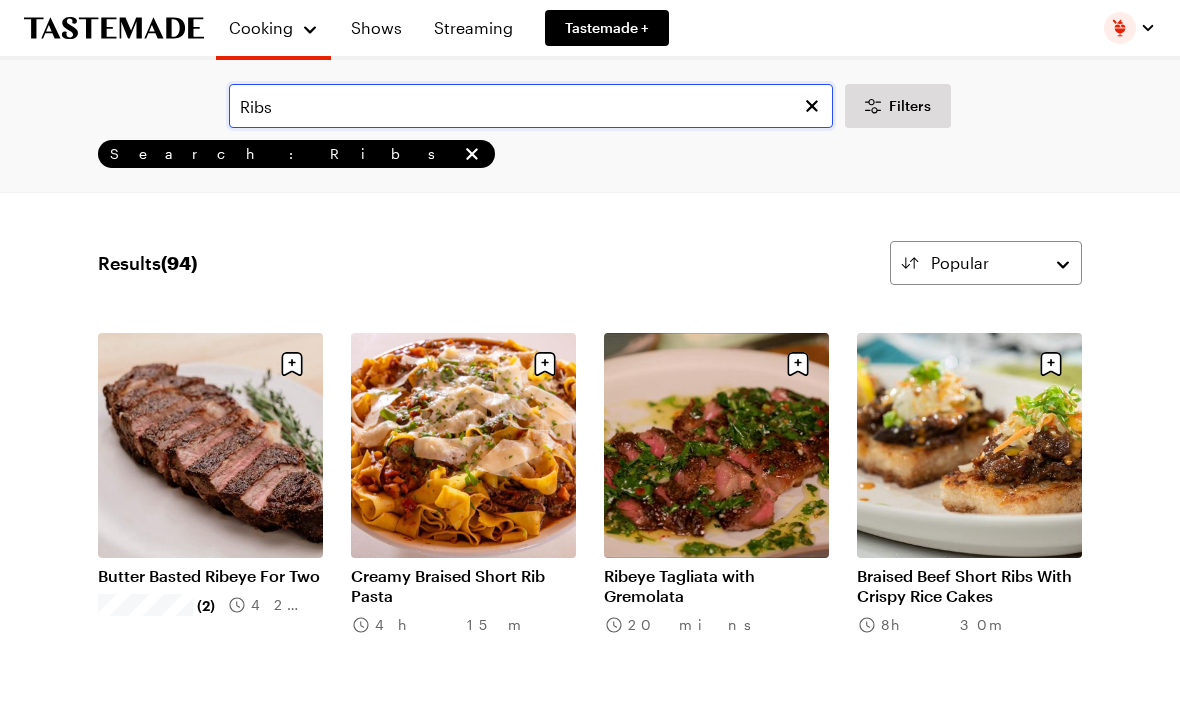 click on "Ribs" at bounding box center [531, 106] 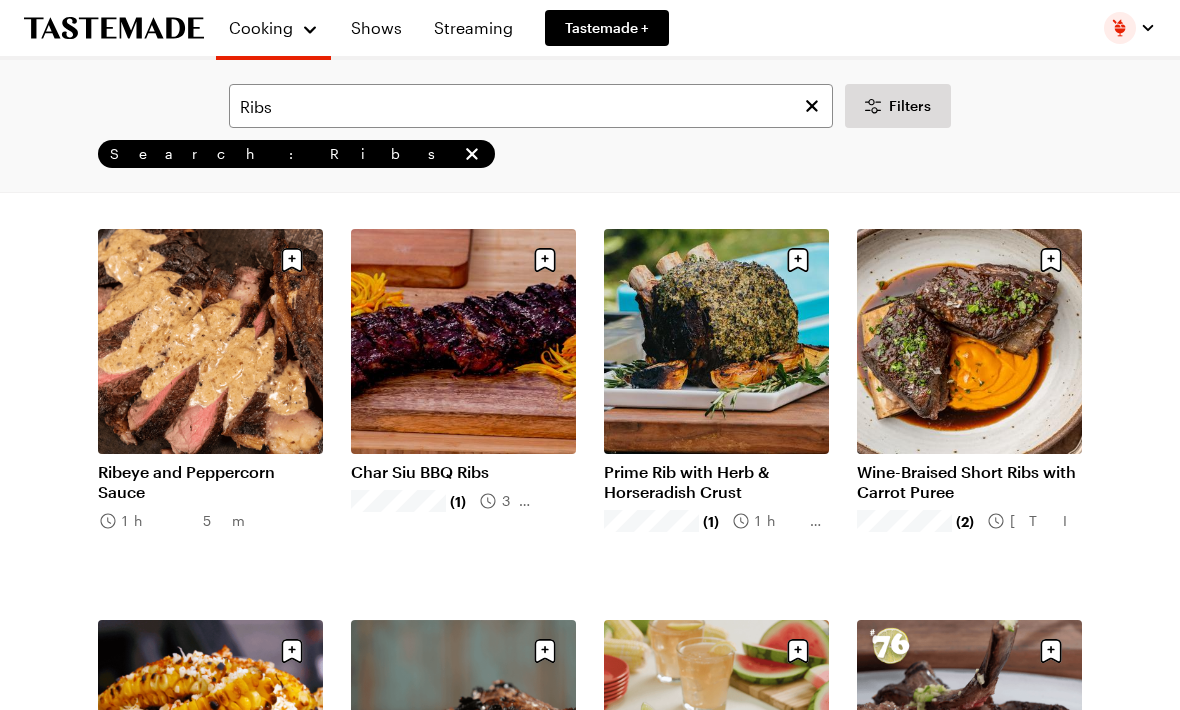scroll, scrollTop: 495, scrollLeft: 0, axis: vertical 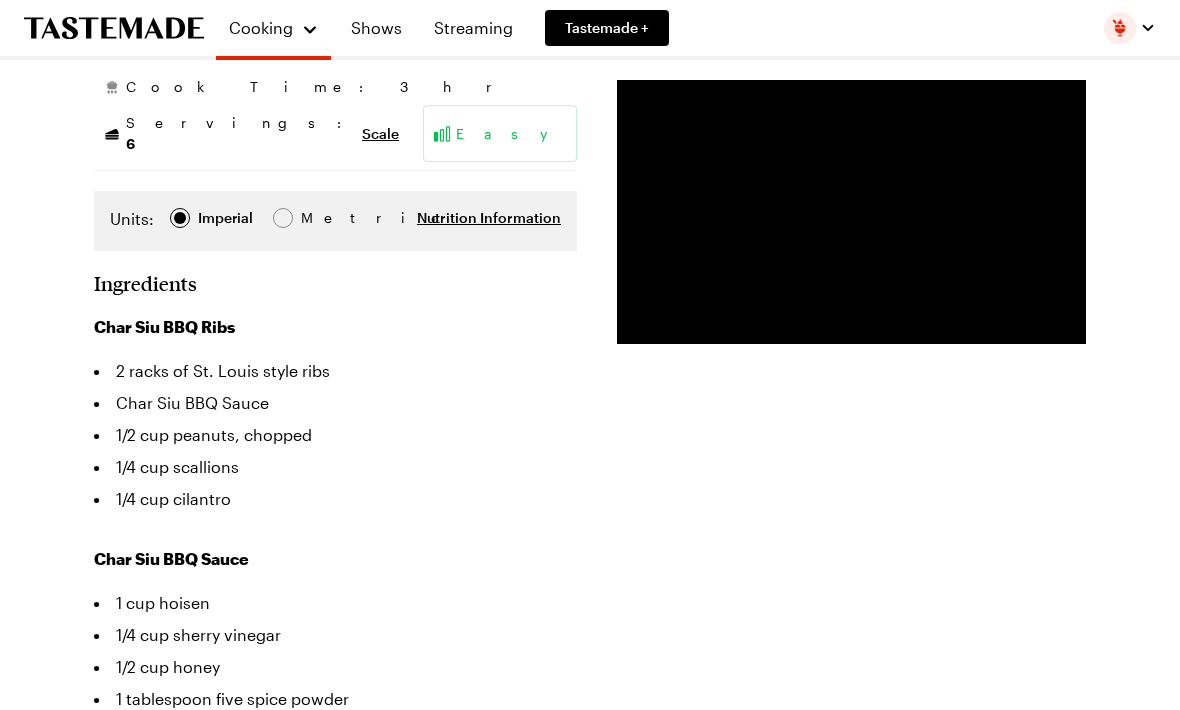 click on "Char Siu BBQ Sauce" at bounding box center (335, 403) 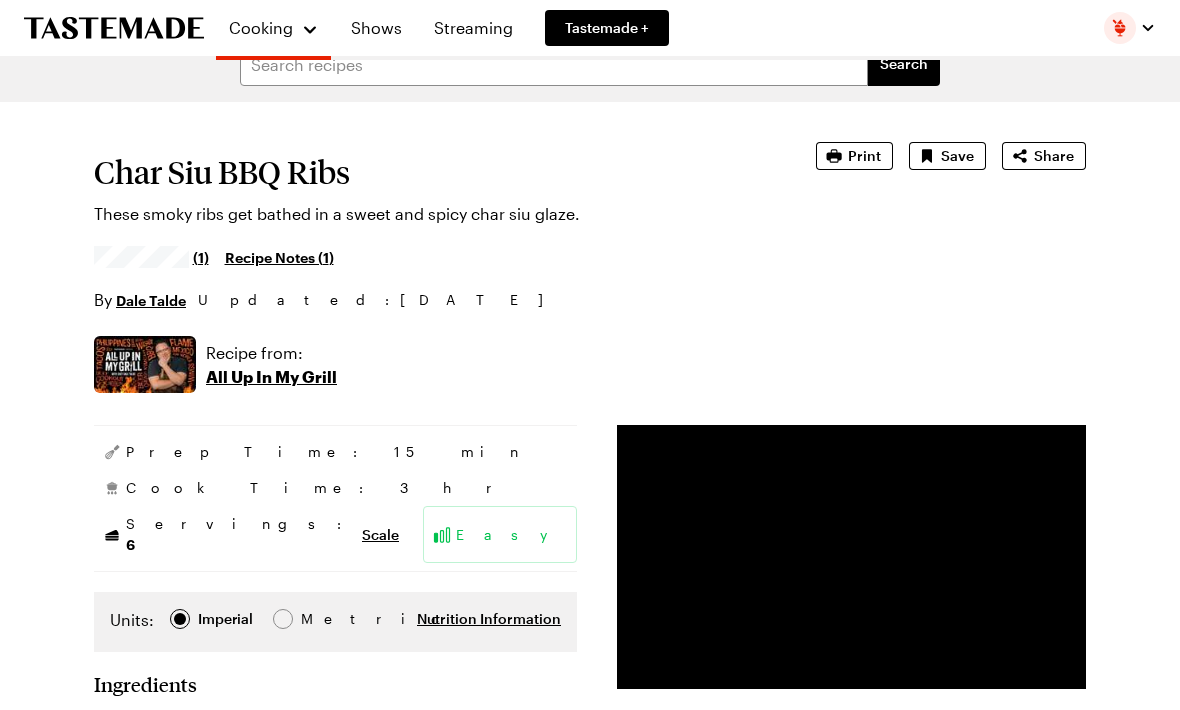 scroll, scrollTop: 0, scrollLeft: 0, axis: both 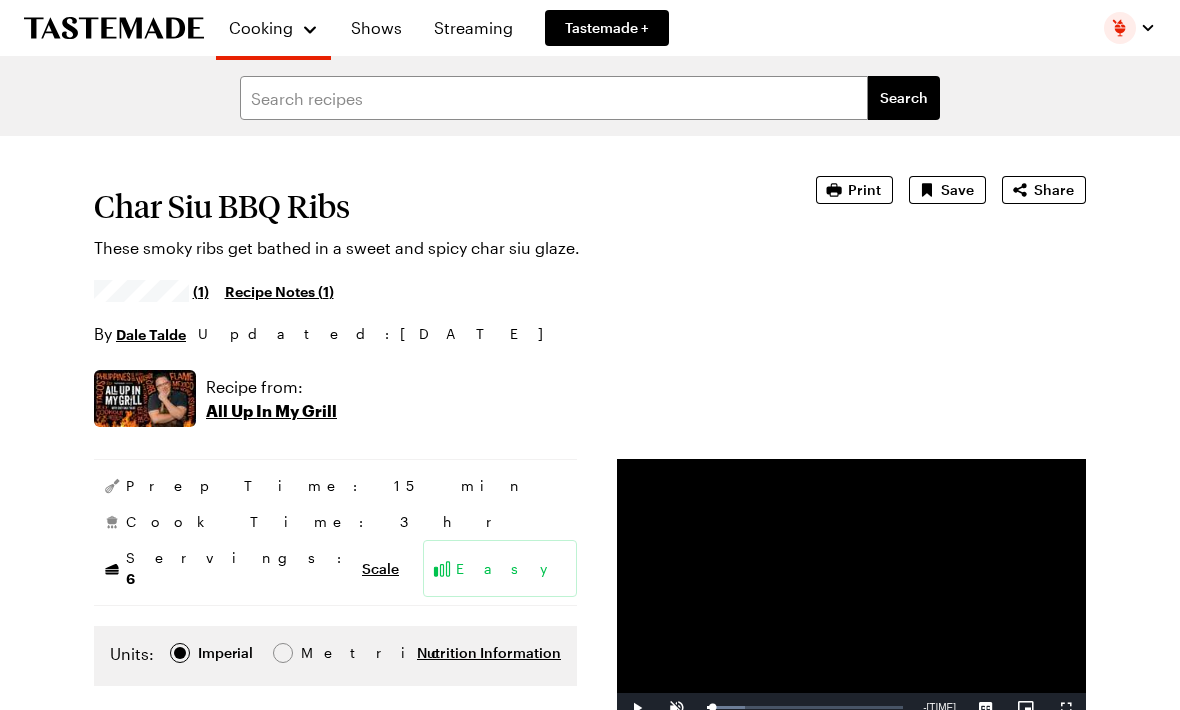 type on "x" 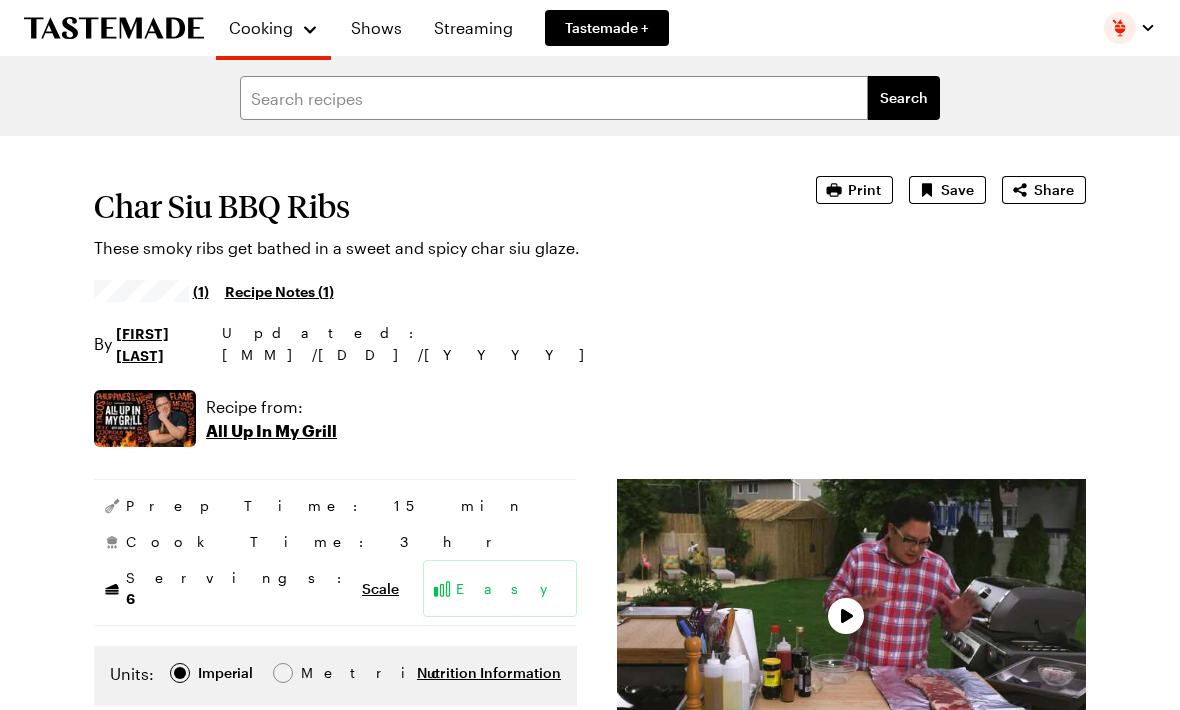 type on "x" 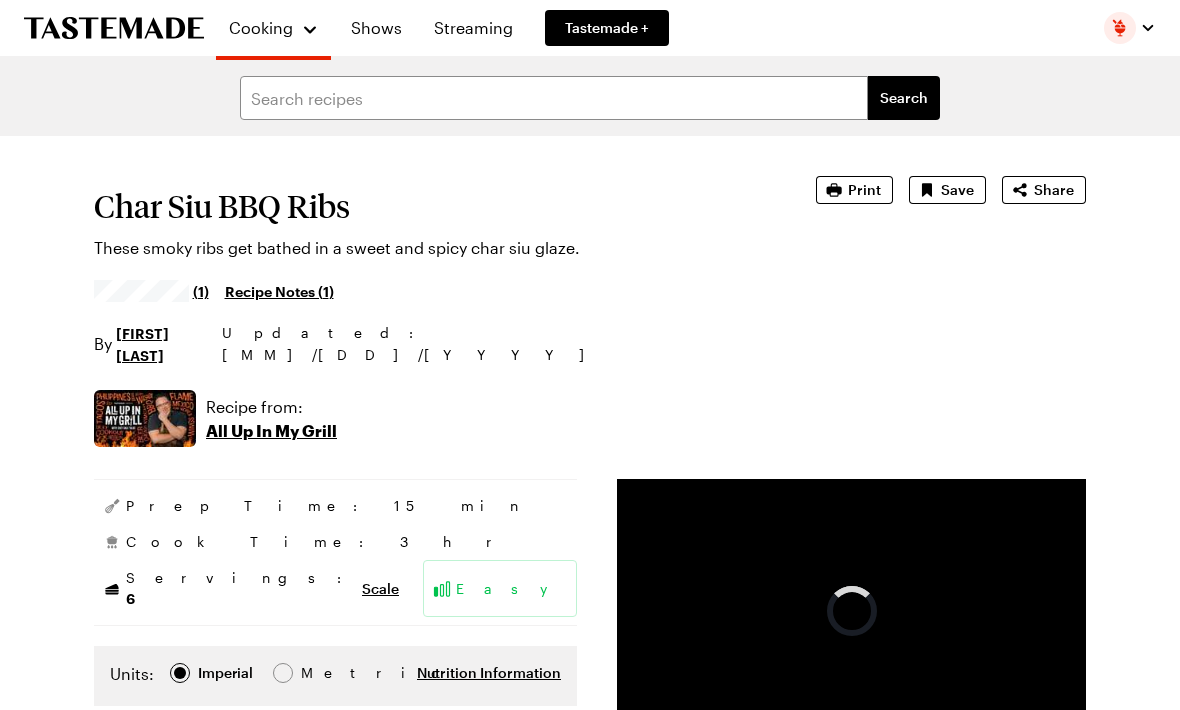 scroll, scrollTop: 0, scrollLeft: 0, axis: both 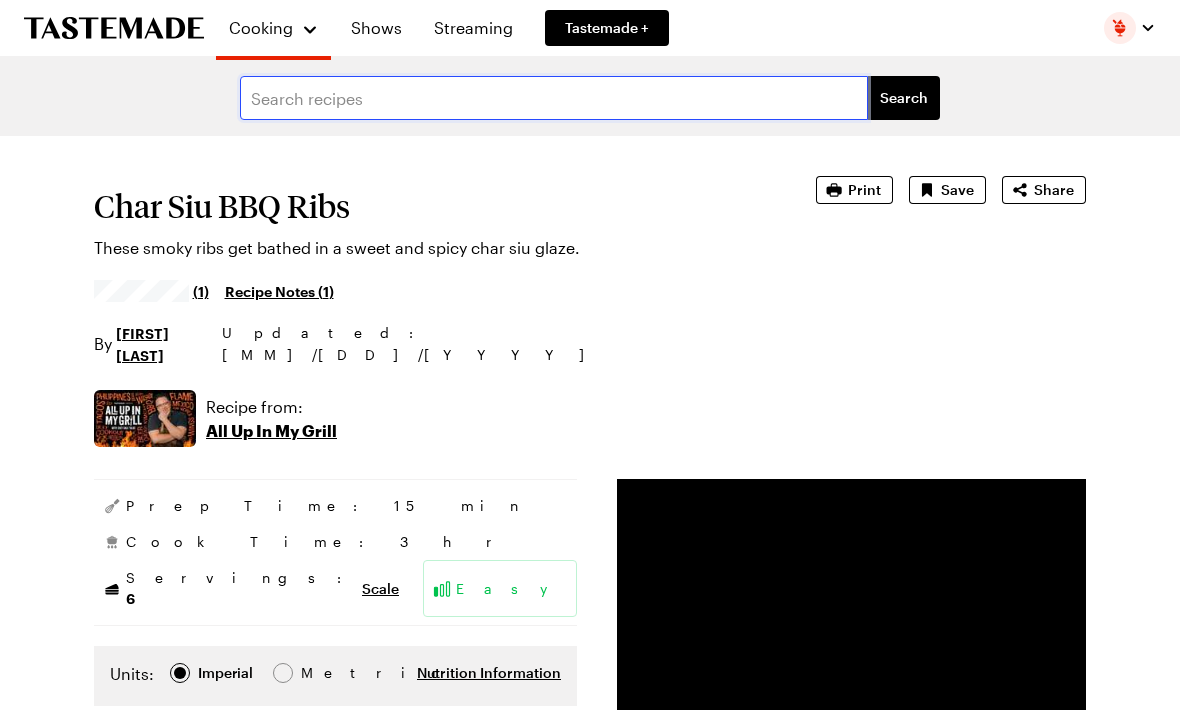 click at bounding box center (554, 98) 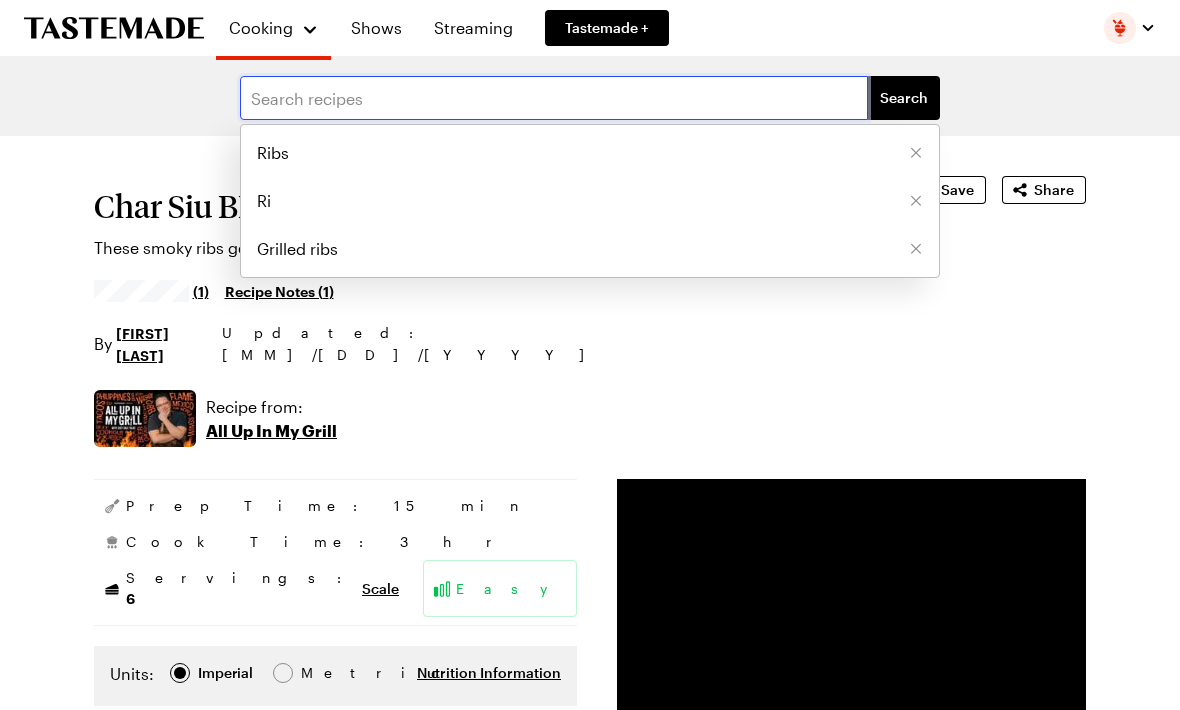 type on "G" 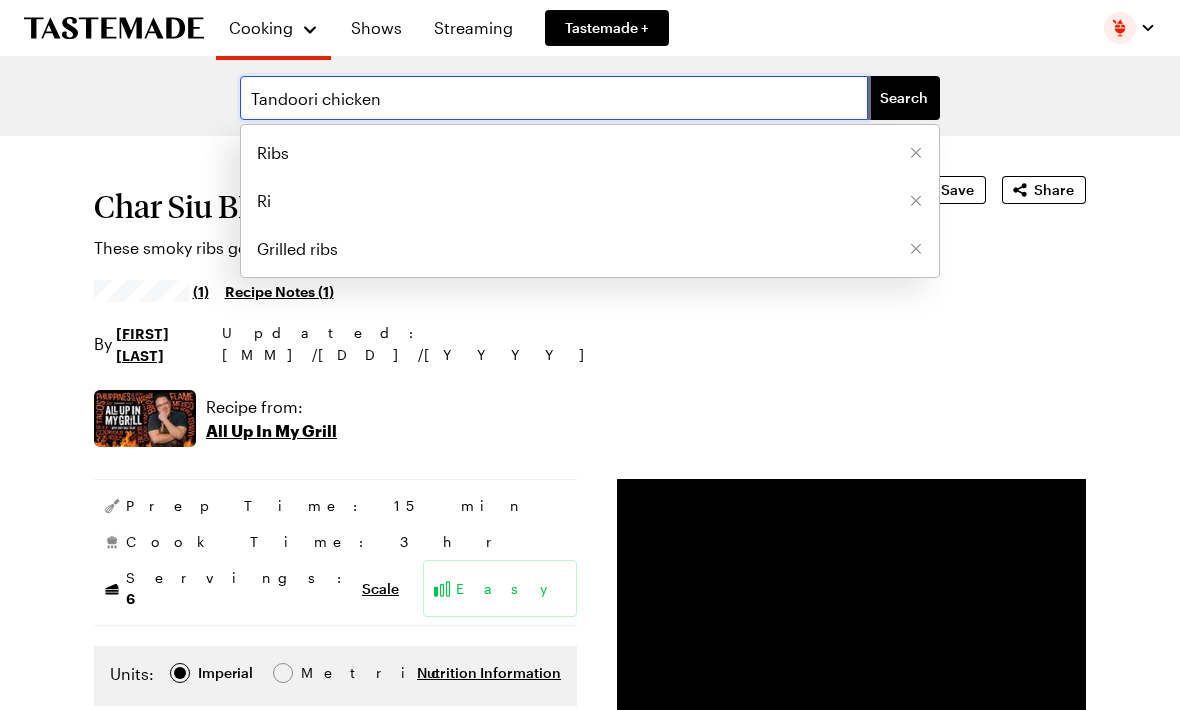 type on "Tandoori chicken" 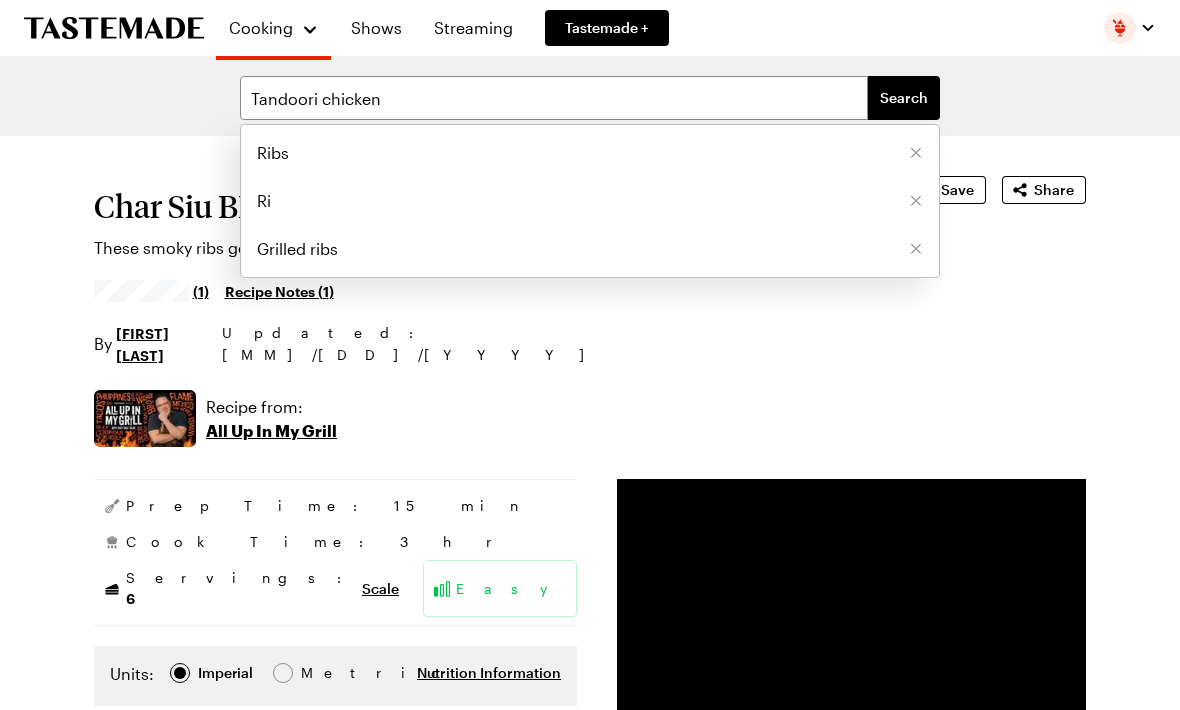 click on "Search" at bounding box center [904, 98] 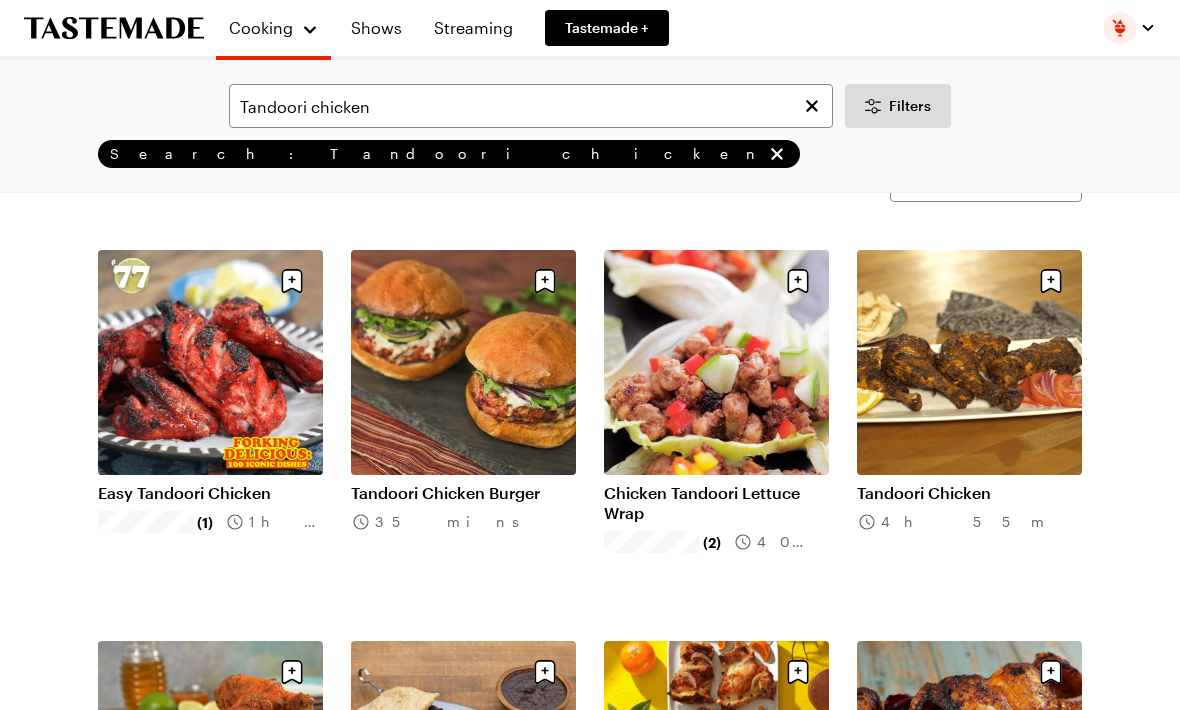 scroll, scrollTop: 0, scrollLeft: 0, axis: both 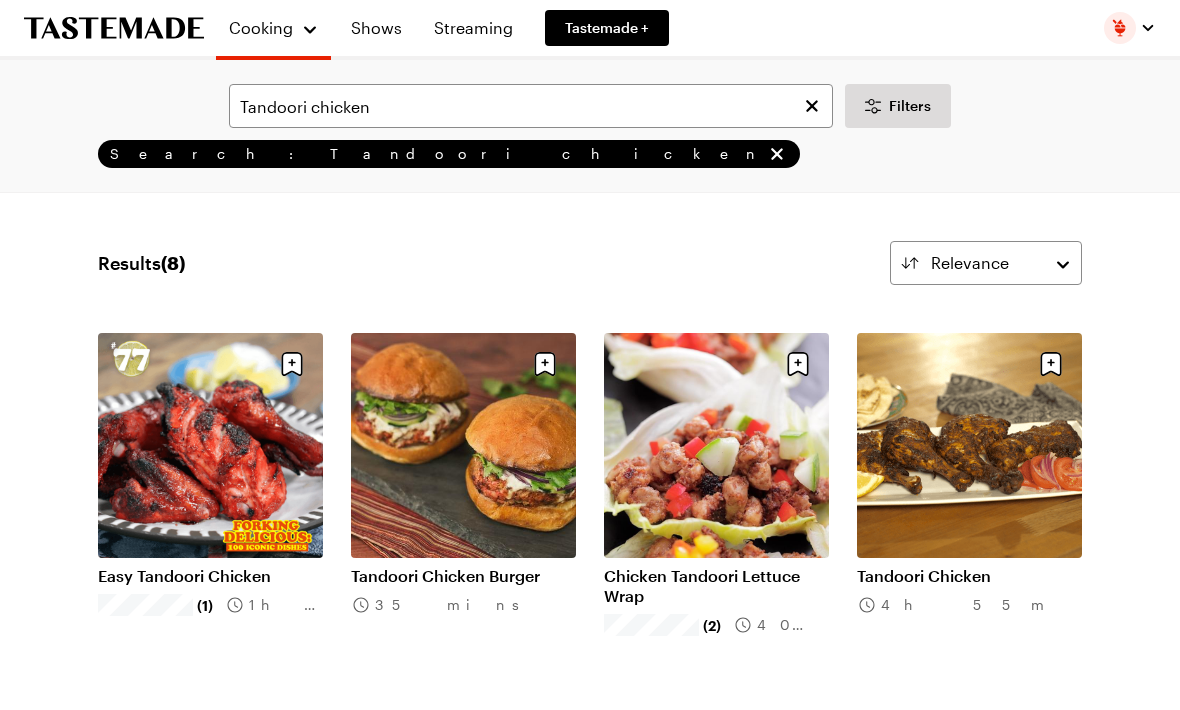 click on "Easy Tandoori Chicken" at bounding box center [210, 576] 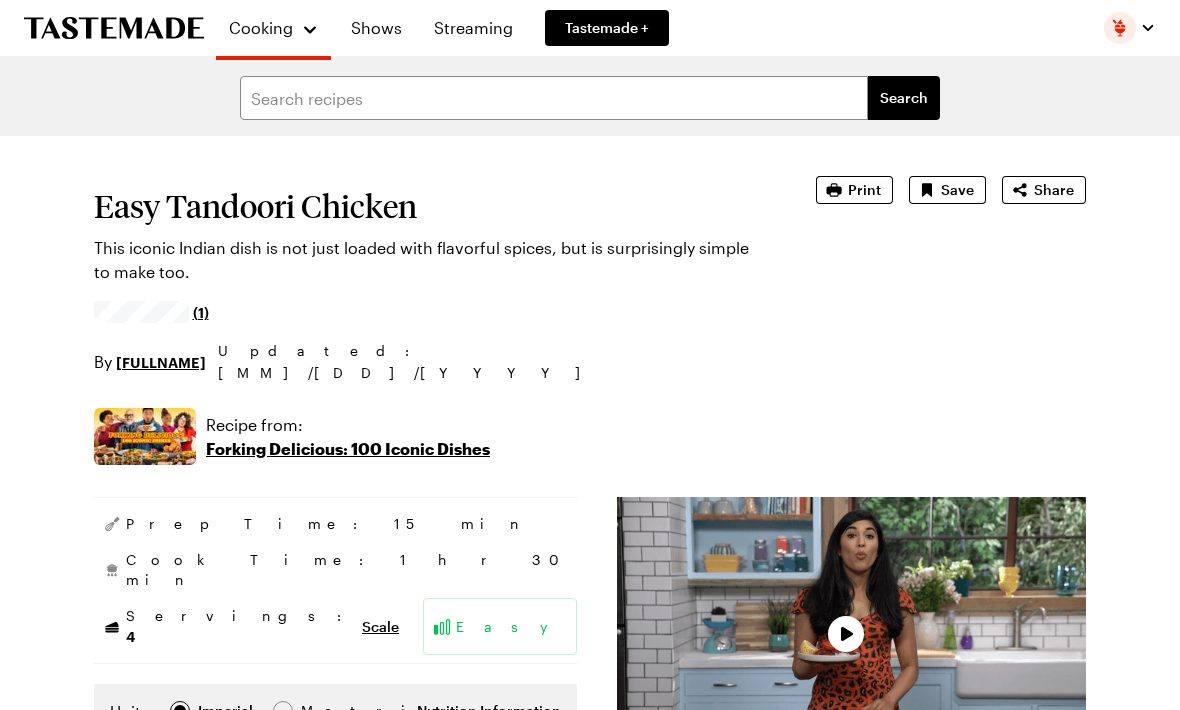 scroll, scrollTop: 0, scrollLeft: 0, axis: both 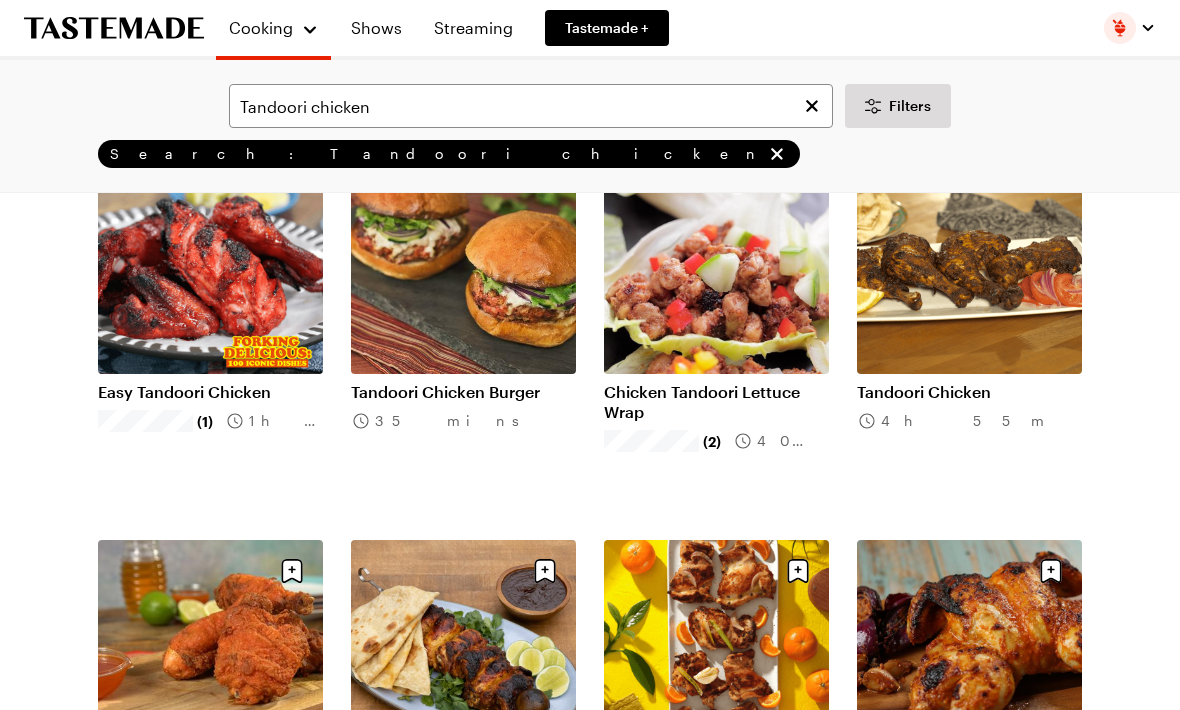 click on "Tandoori Chicken" at bounding box center (969, 392) 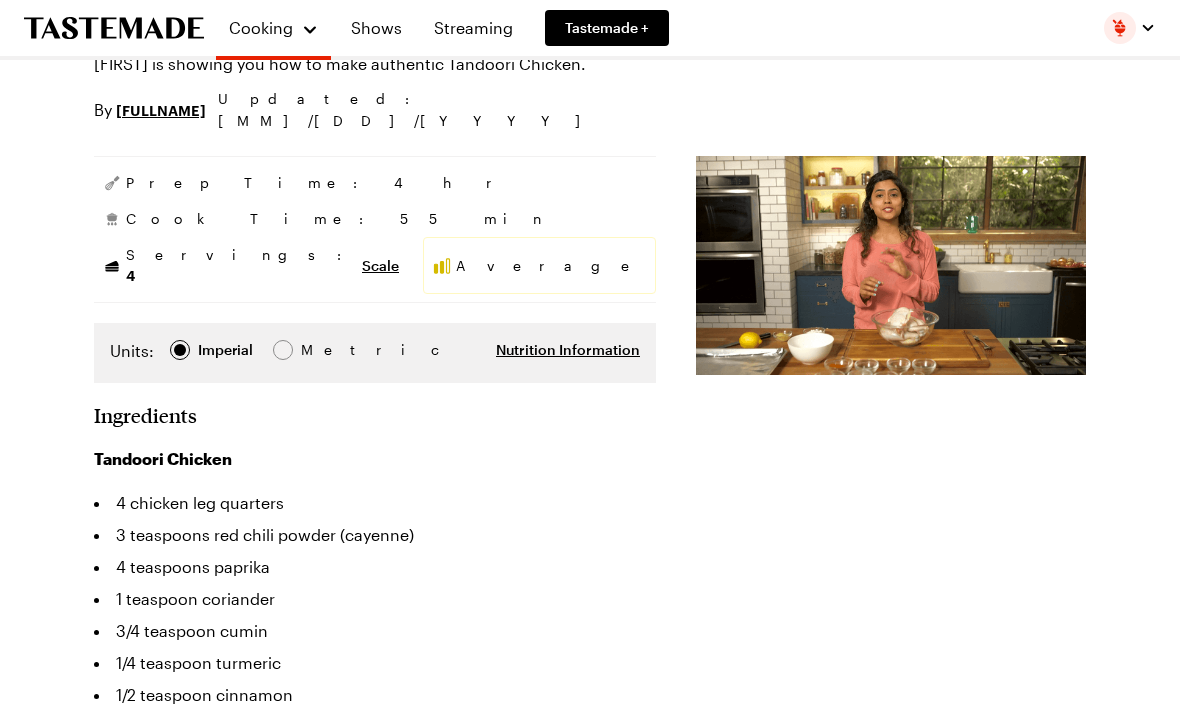 scroll, scrollTop: 0, scrollLeft: 0, axis: both 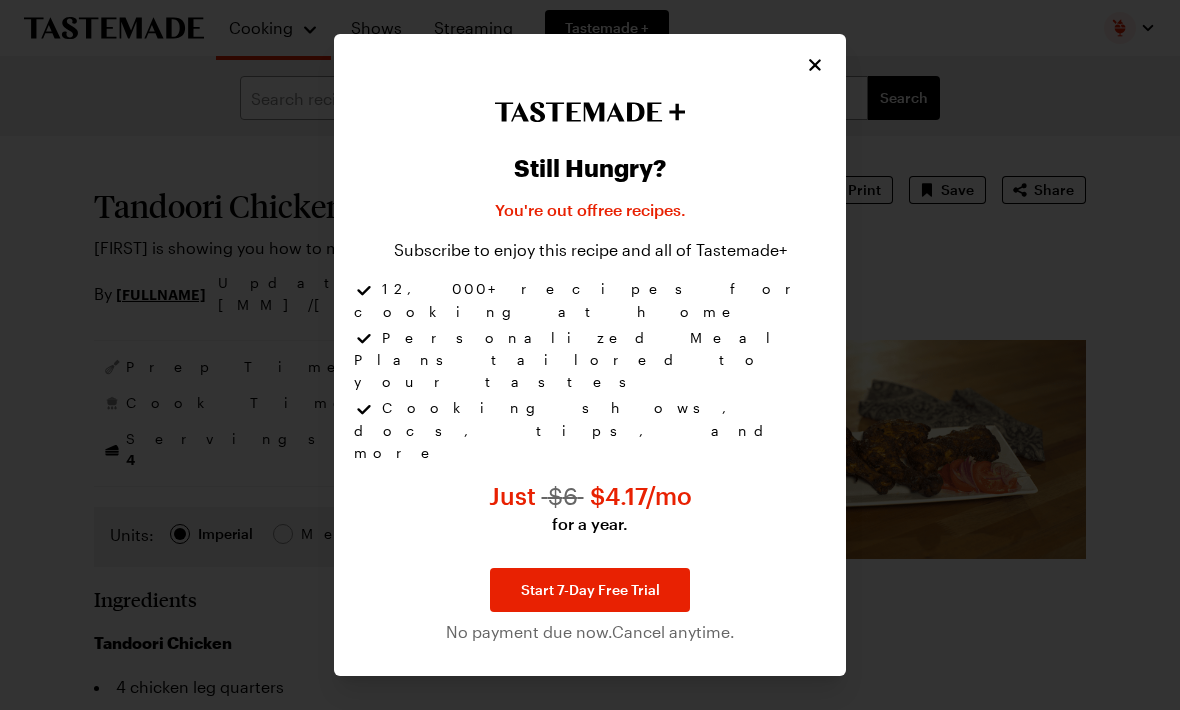 click 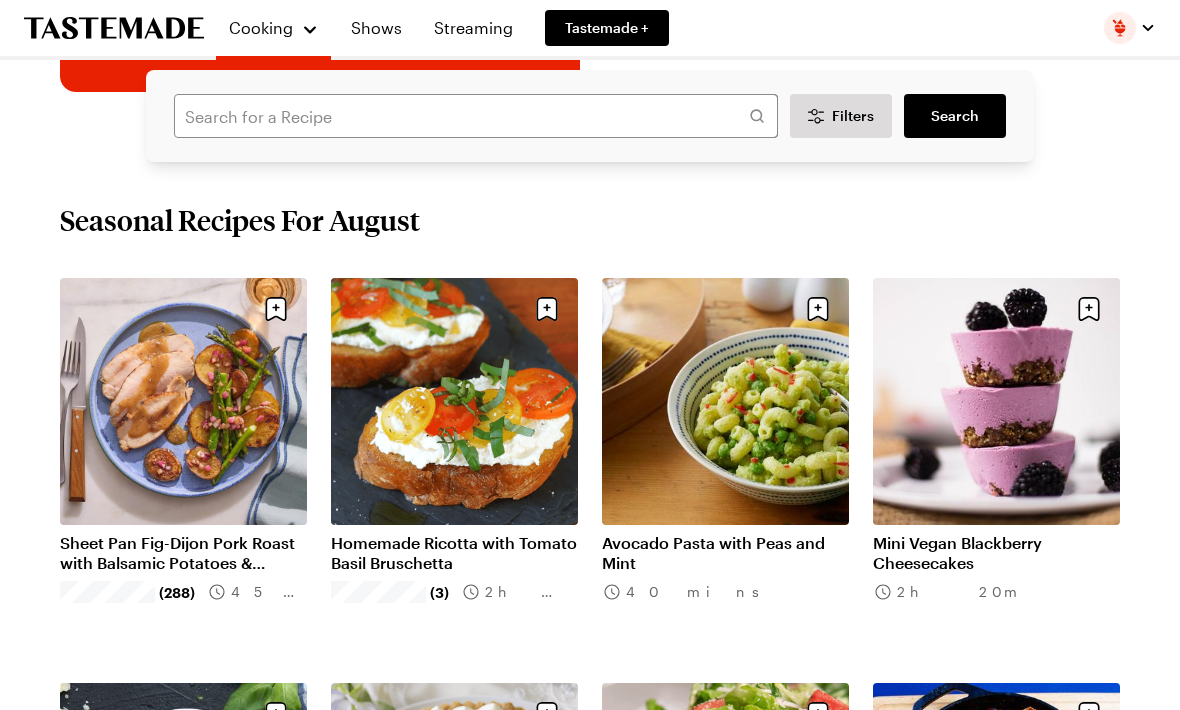 scroll, scrollTop: 420, scrollLeft: 0, axis: vertical 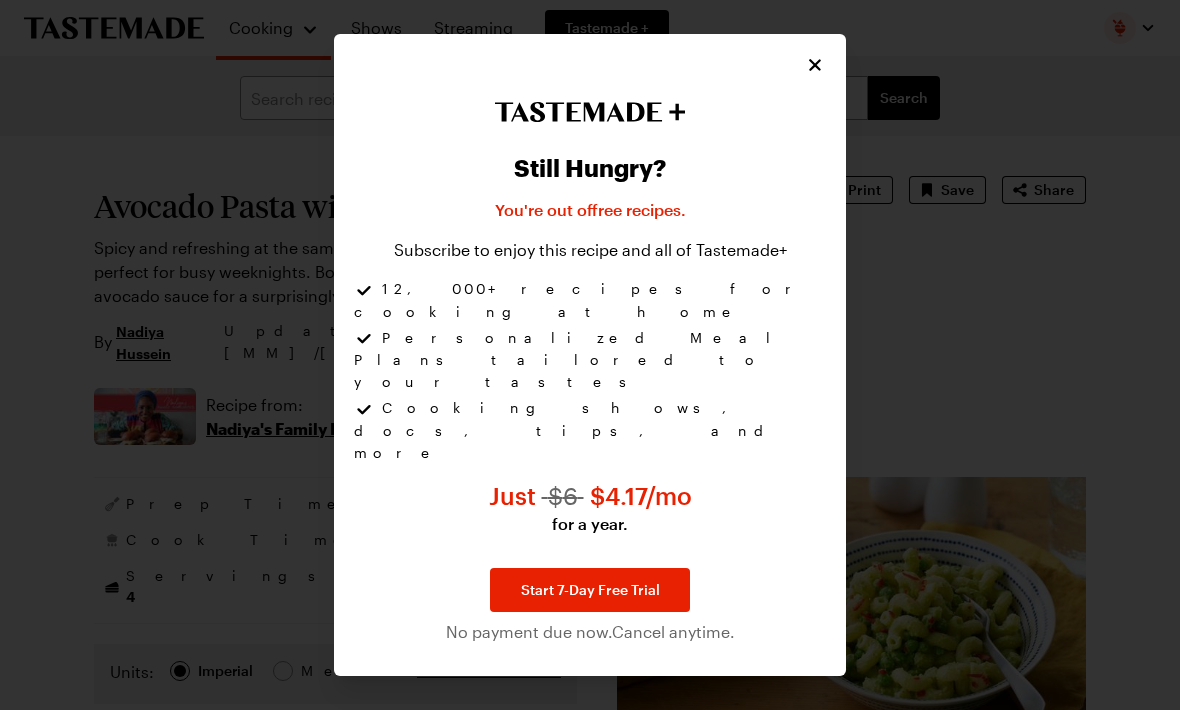 type on "x" 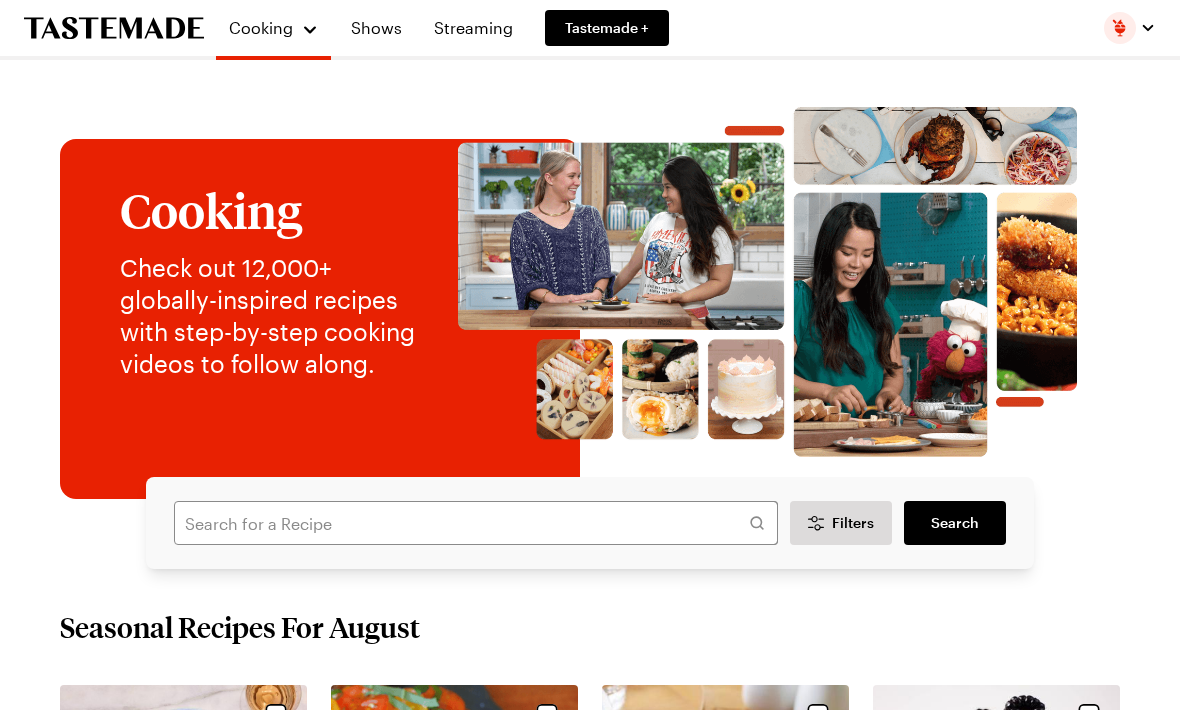 scroll, scrollTop: 0, scrollLeft: 0, axis: both 